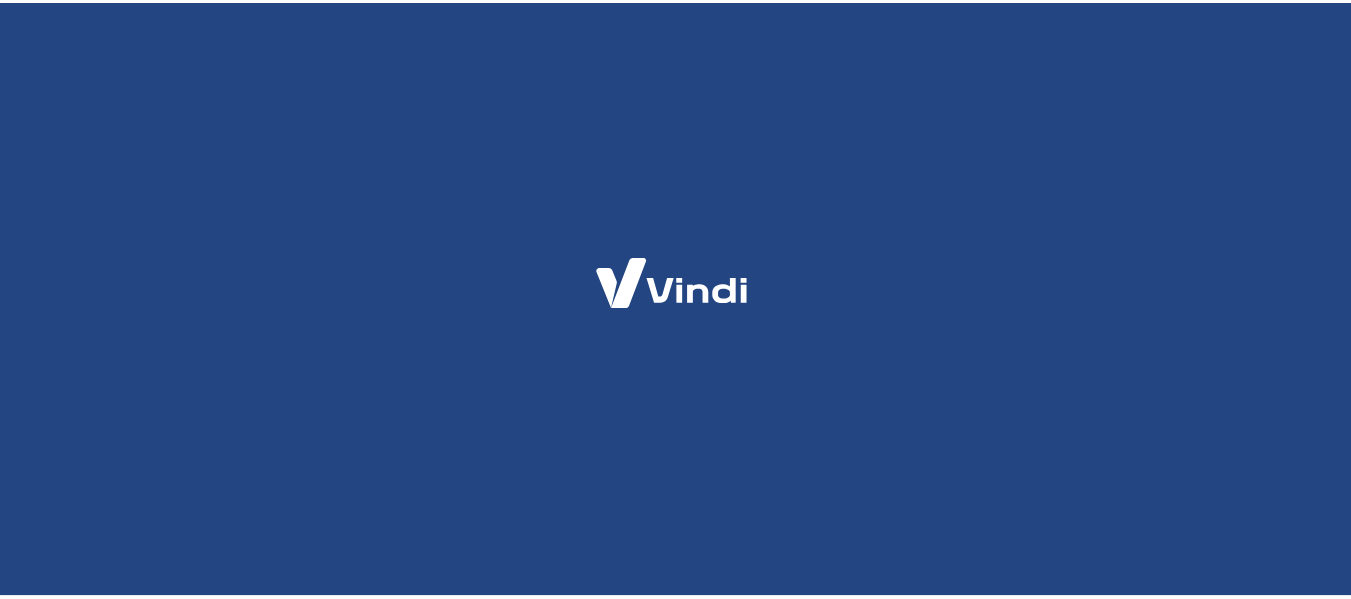 scroll, scrollTop: 0, scrollLeft: 0, axis: both 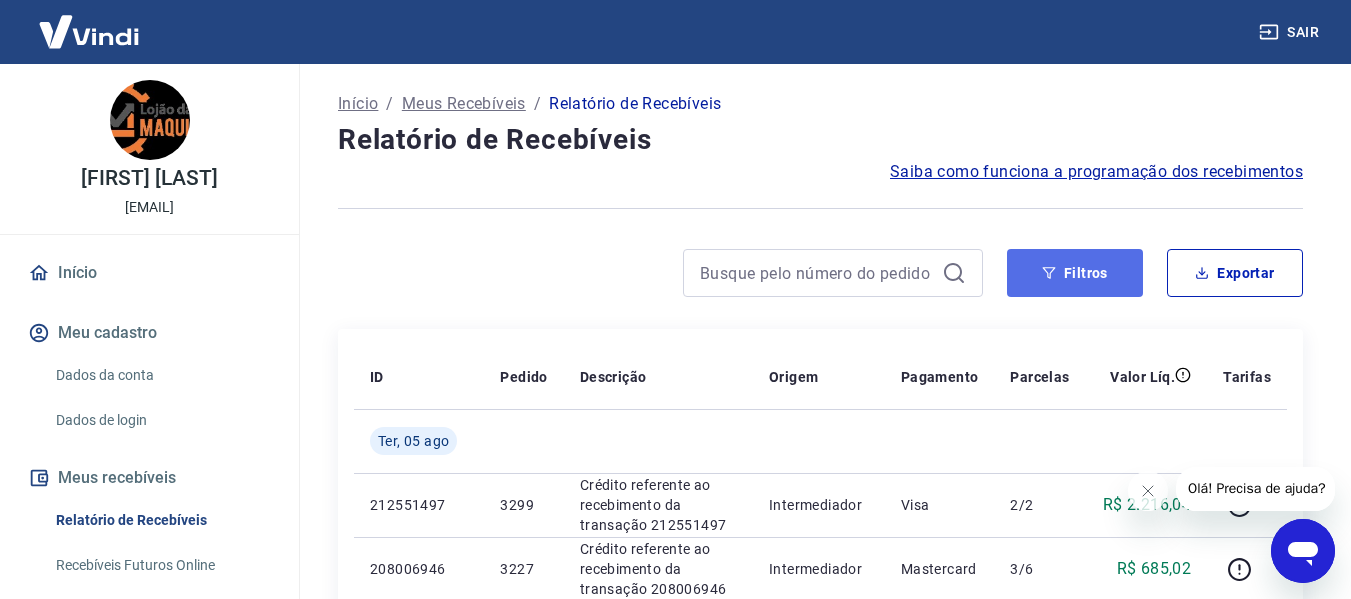 click on "Filtros" at bounding box center (1075, 273) 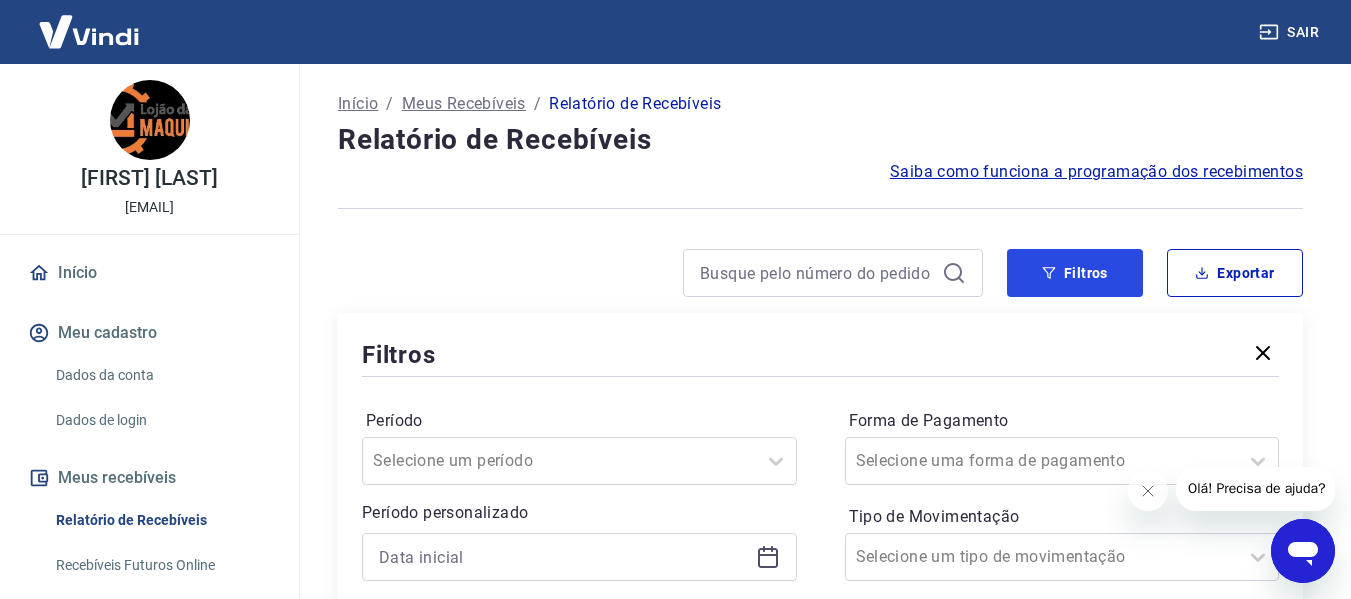 scroll, scrollTop: 300, scrollLeft: 0, axis: vertical 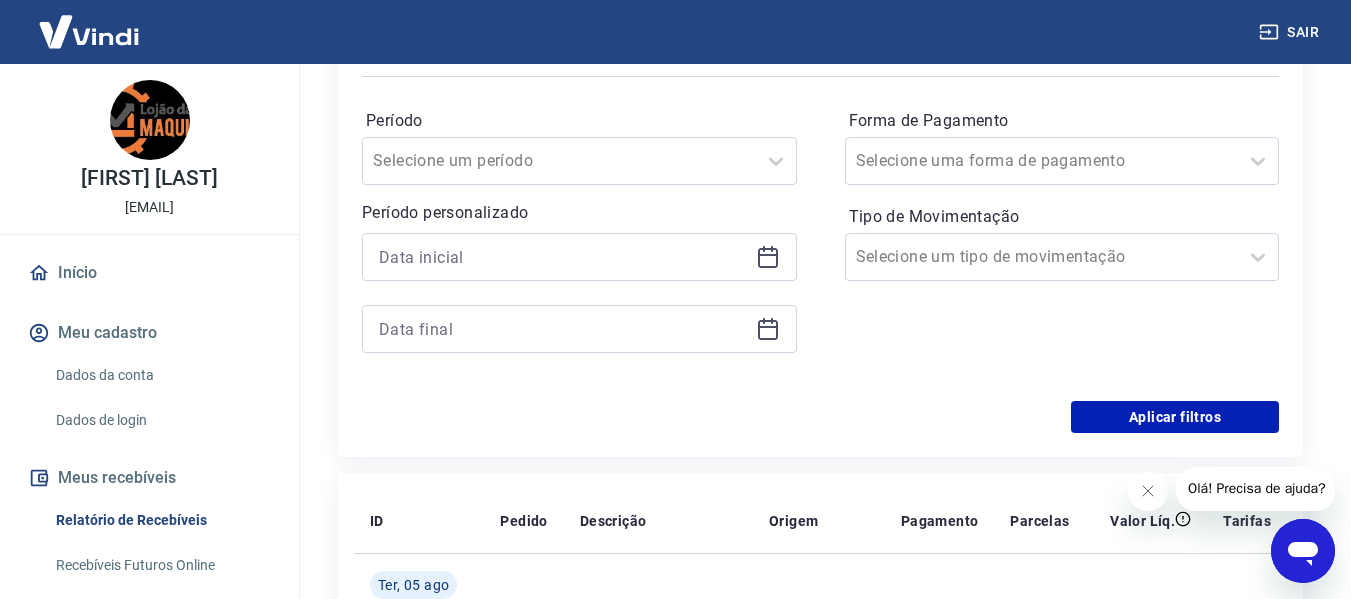 click 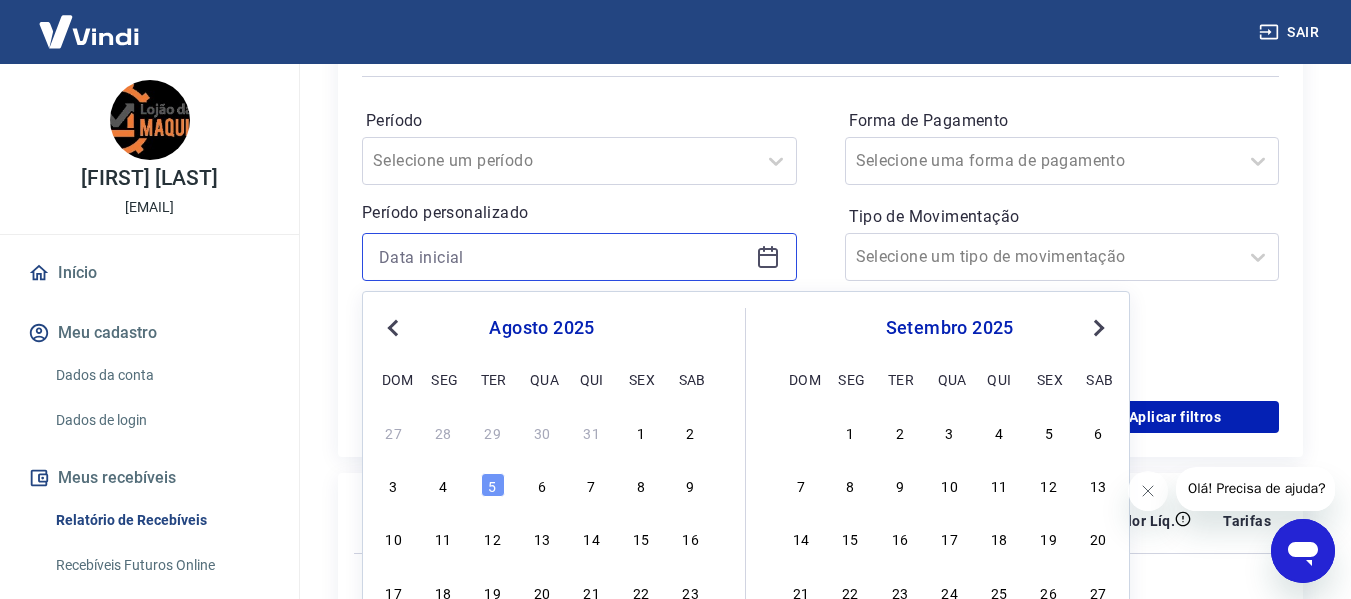 scroll, scrollTop: 500, scrollLeft: 0, axis: vertical 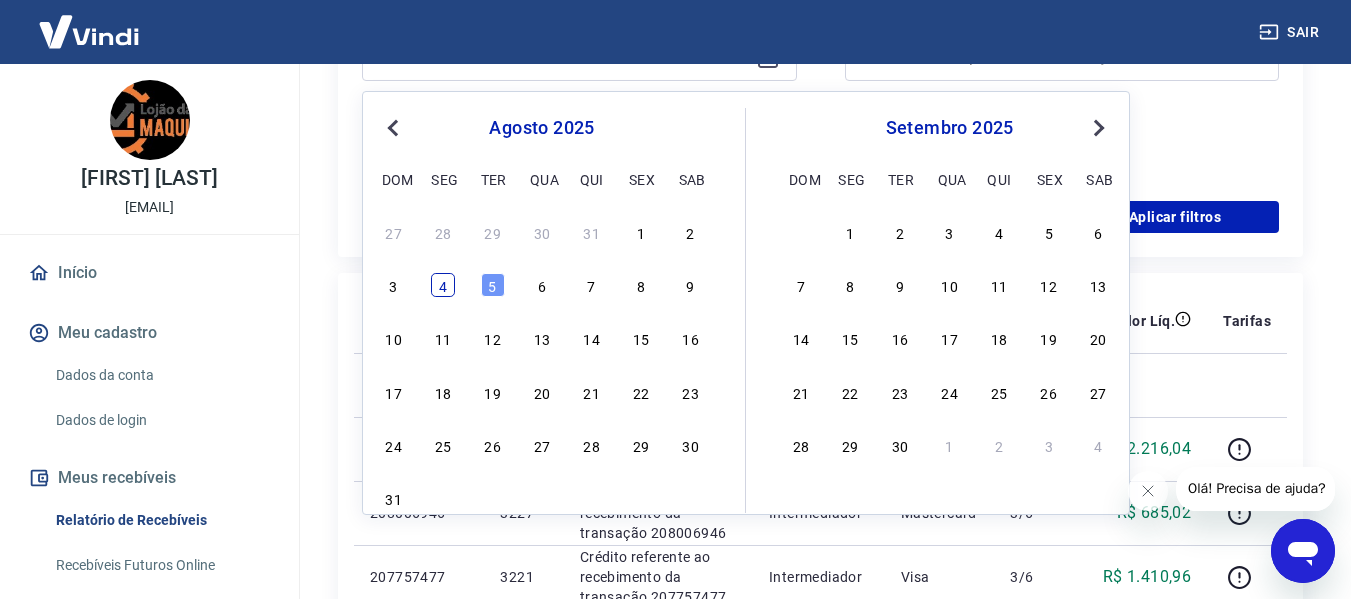 click on "4" at bounding box center (443, 285) 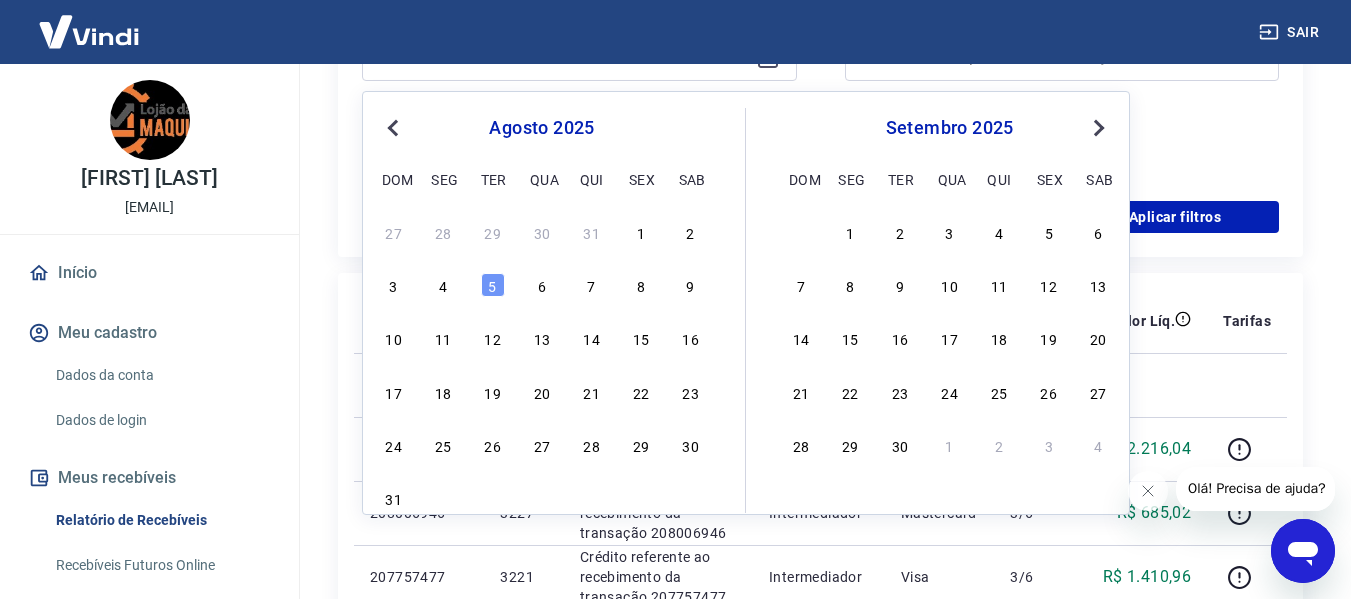 type on "04/08/2025" 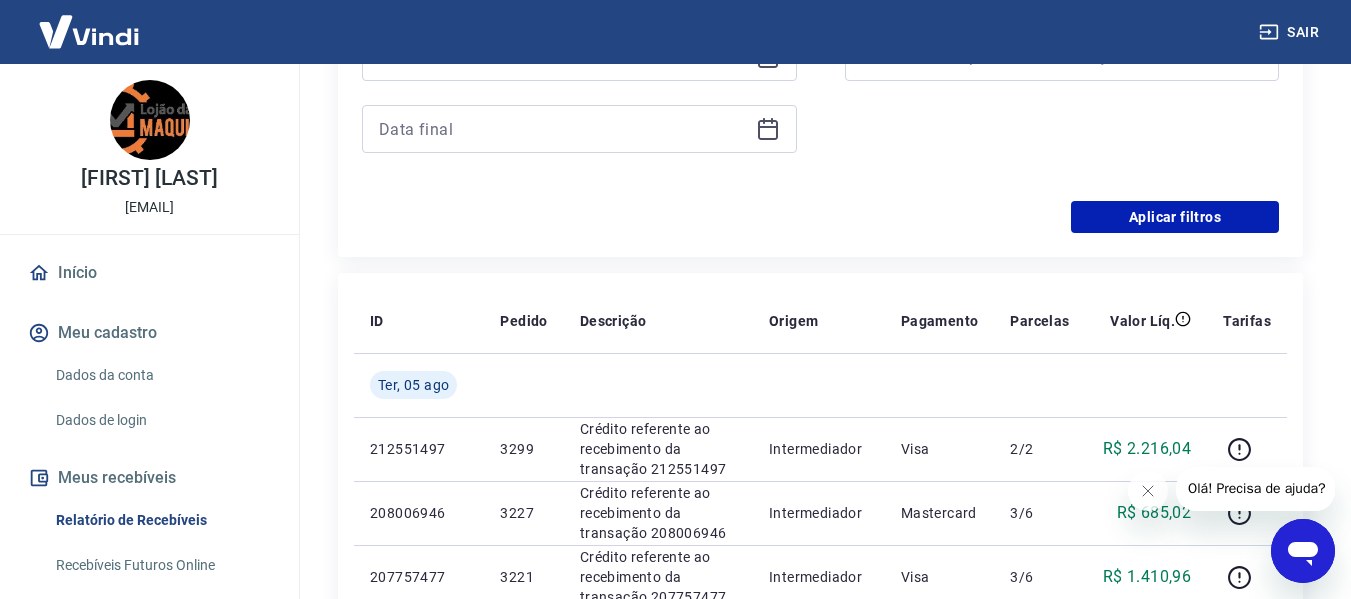 click on "Forma de Pagamento Selecione uma forma de pagamento Tipo de Movimentação Selecione um tipo de movimentação" at bounding box center [1062, 41] 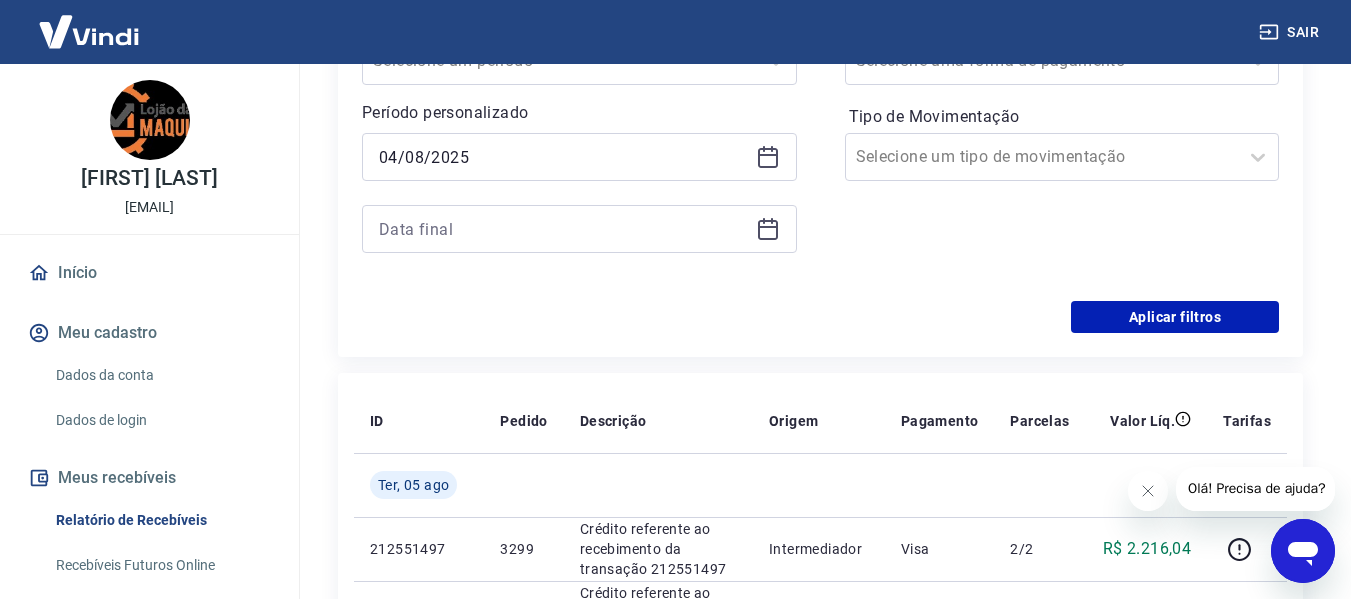 click 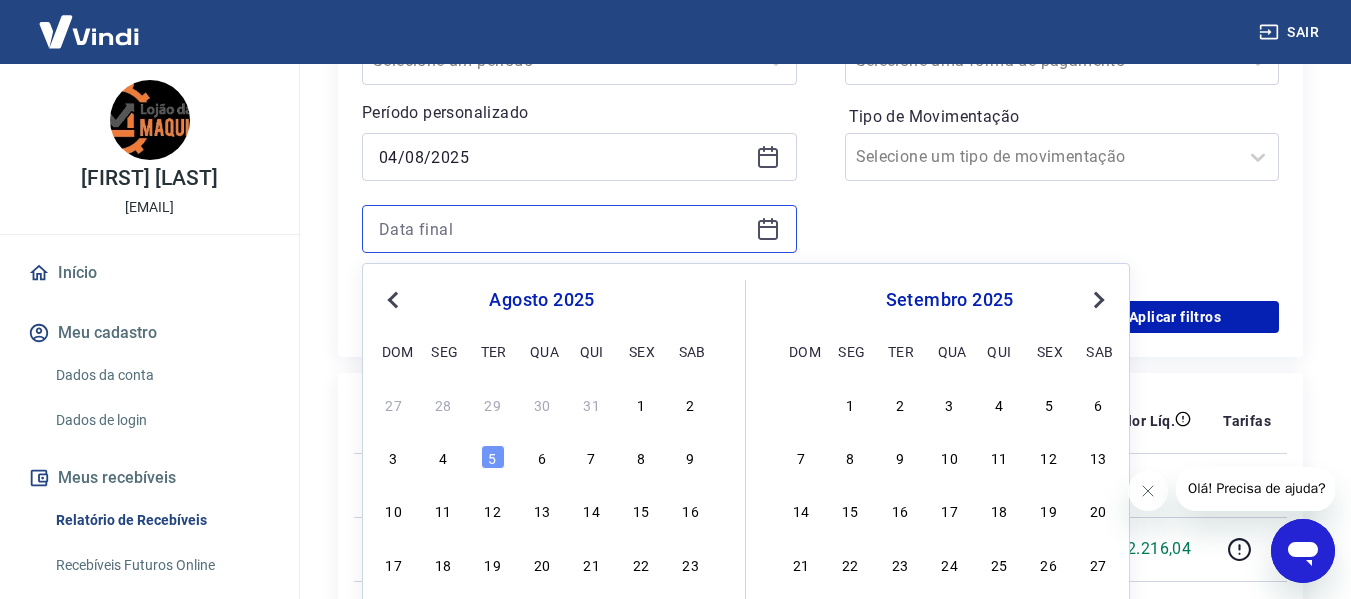 scroll, scrollTop: 500, scrollLeft: 0, axis: vertical 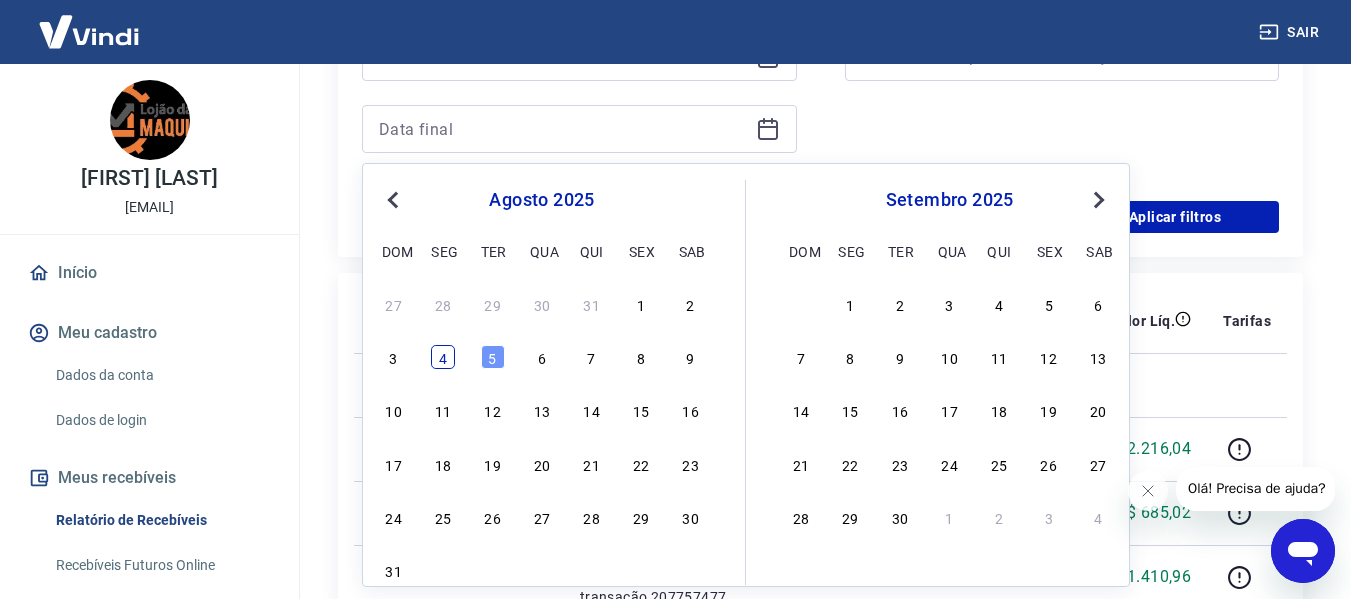 click on "4" at bounding box center [443, 357] 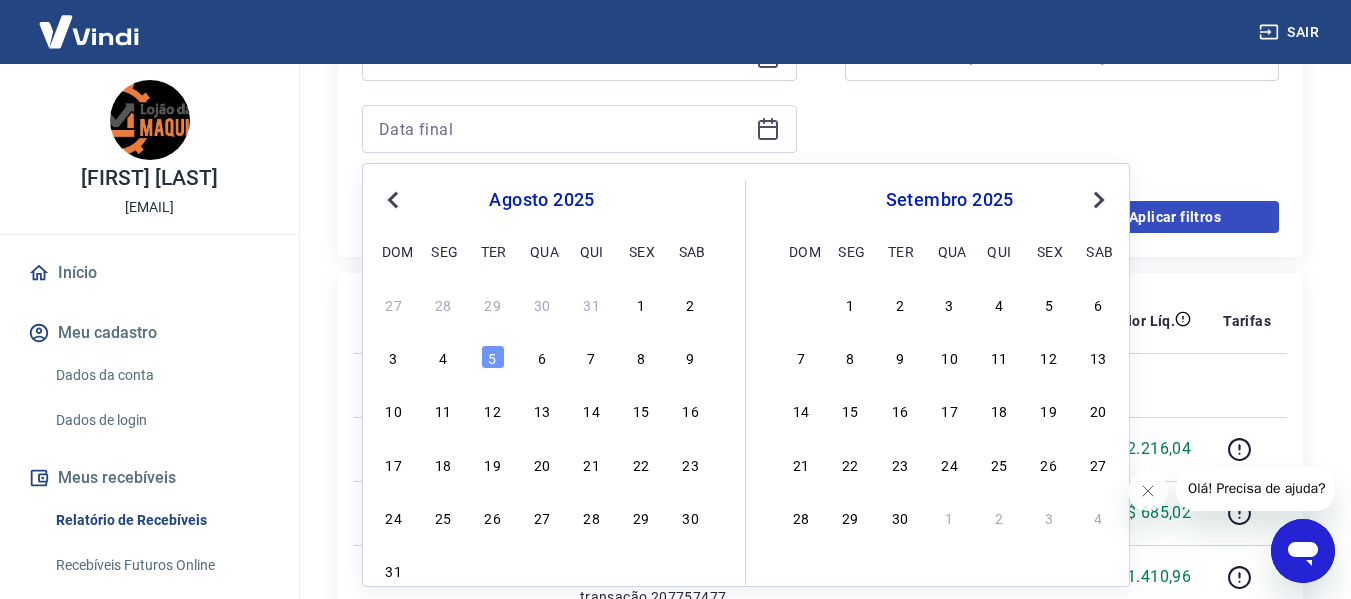 type on "04/08/2025" 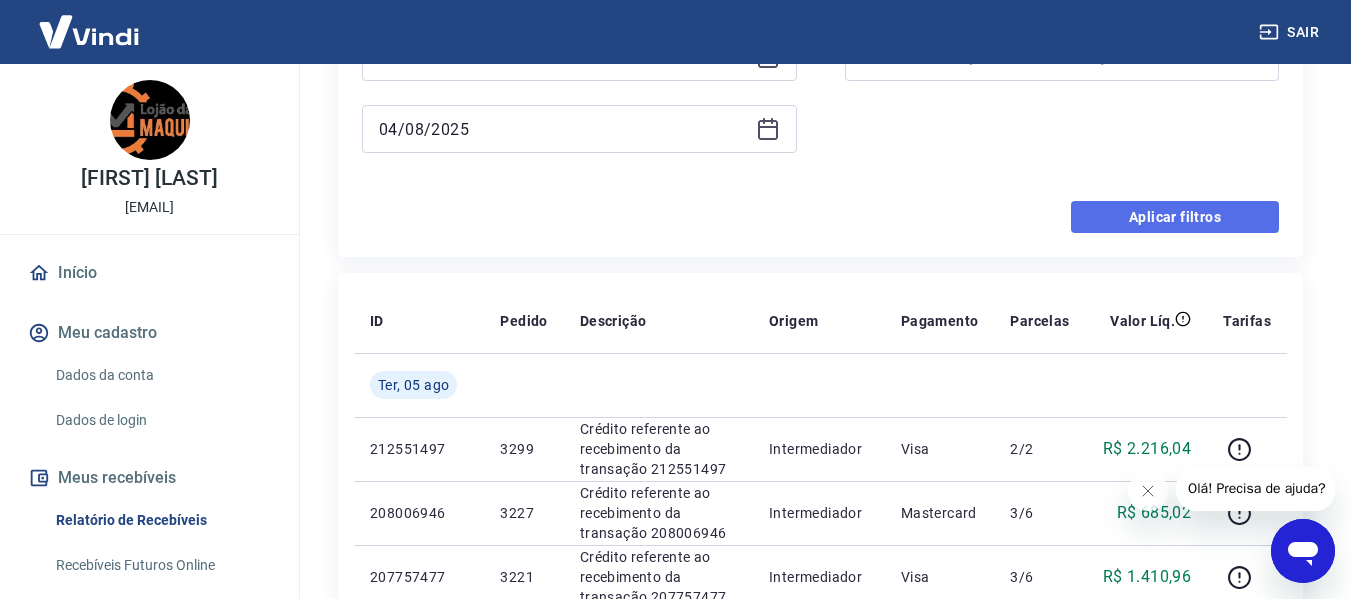 click on "Aplicar filtros" at bounding box center (1175, 217) 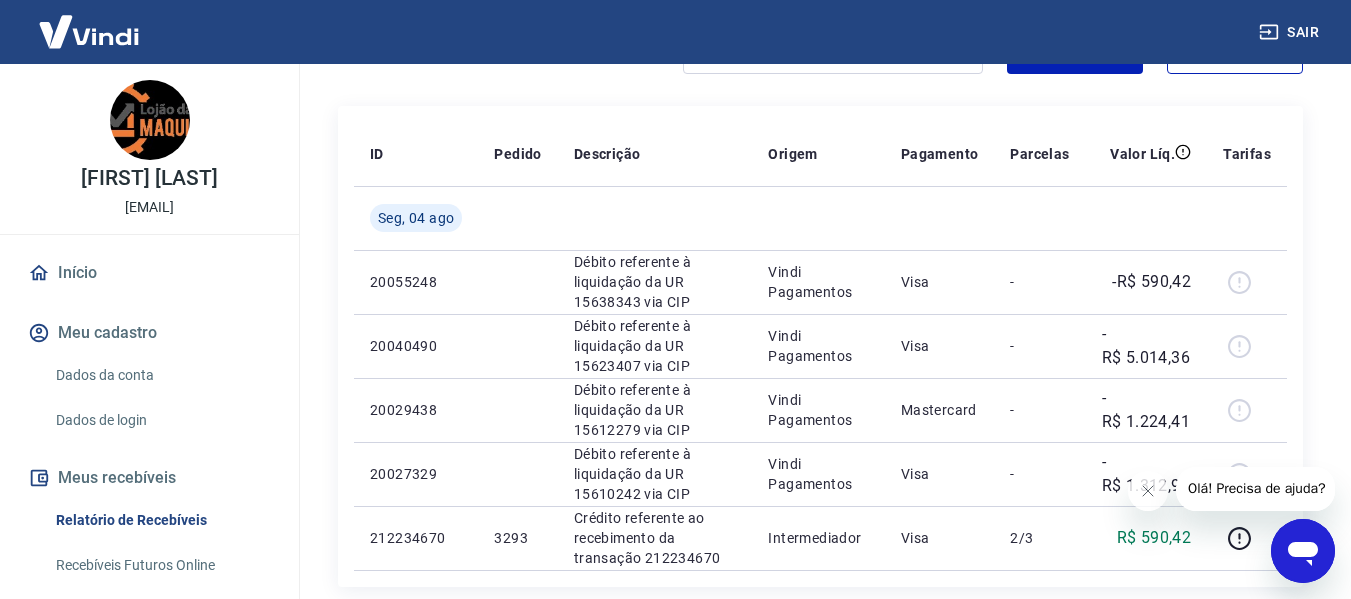 scroll, scrollTop: 23, scrollLeft: 0, axis: vertical 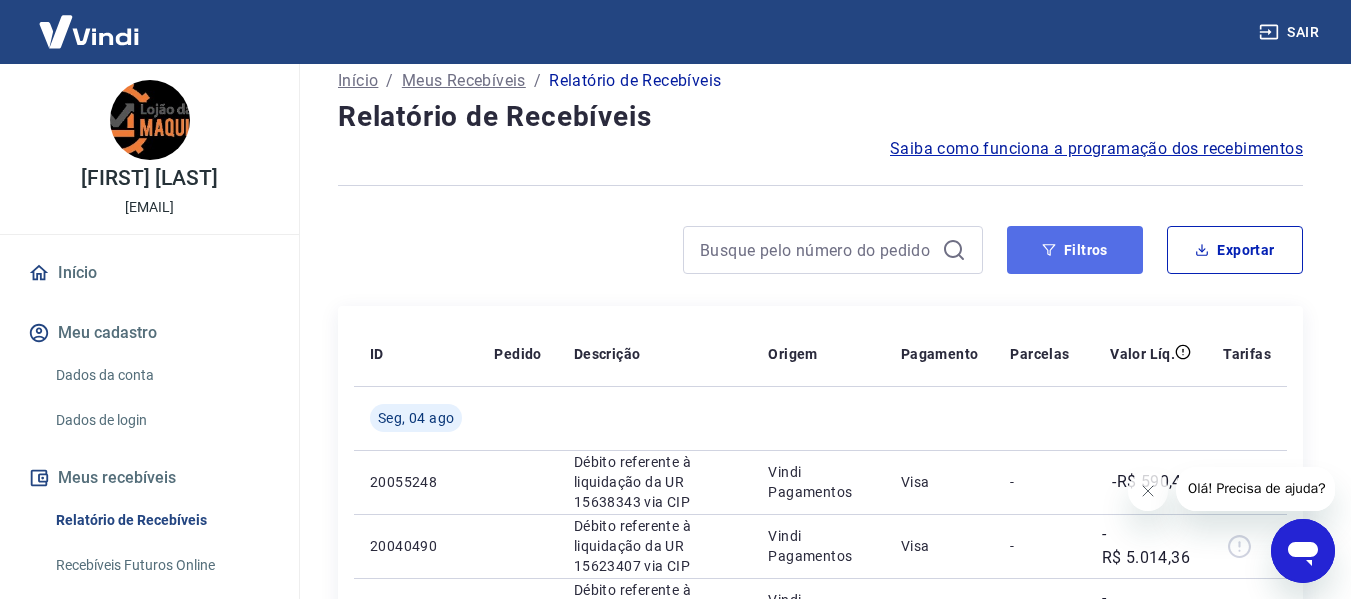 click on "Filtros" at bounding box center (1075, 250) 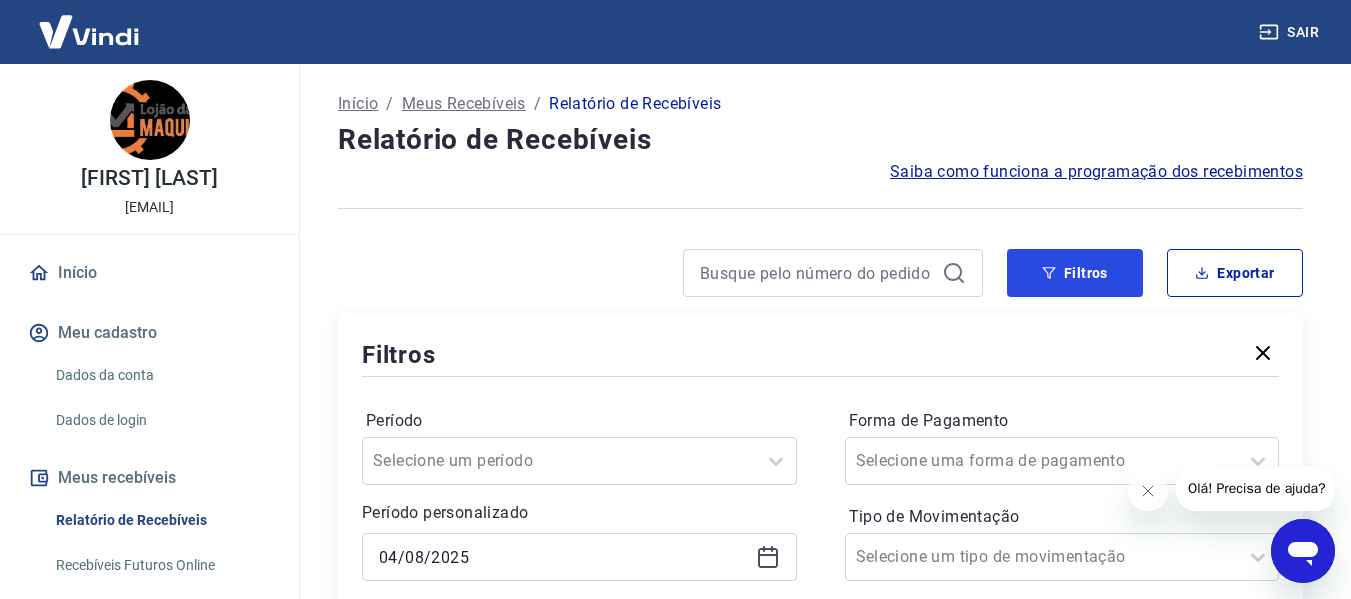 scroll, scrollTop: 300, scrollLeft: 0, axis: vertical 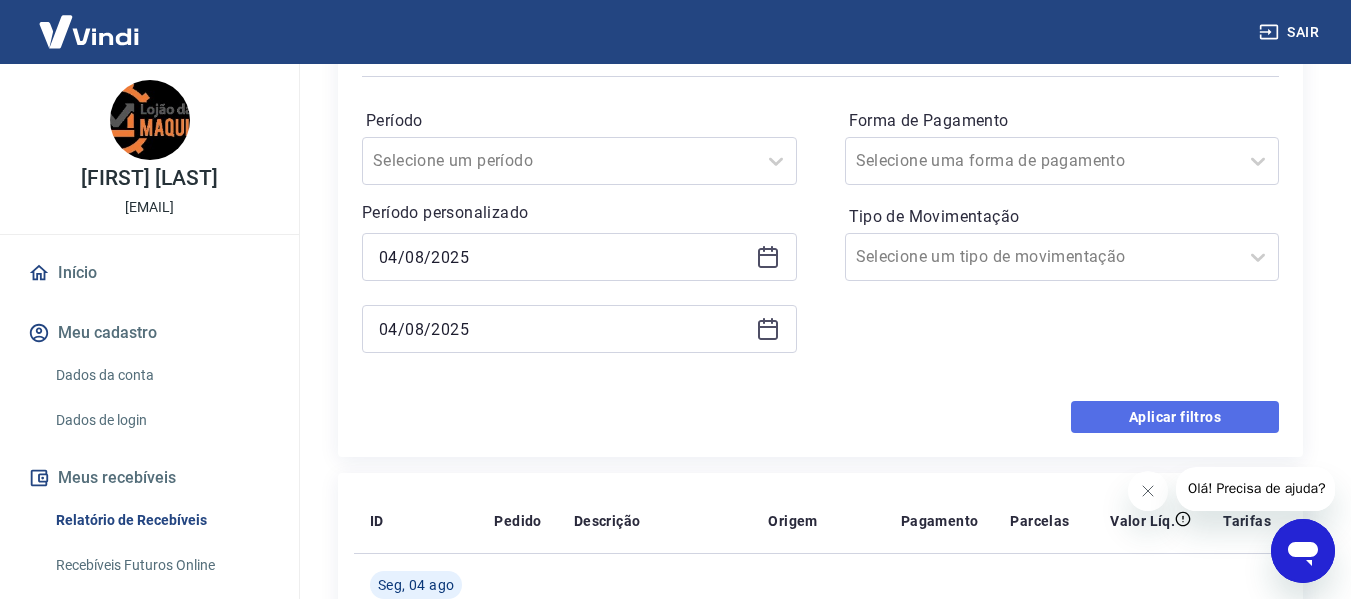click on "Aplicar filtros" at bounding box center [1175, 417] 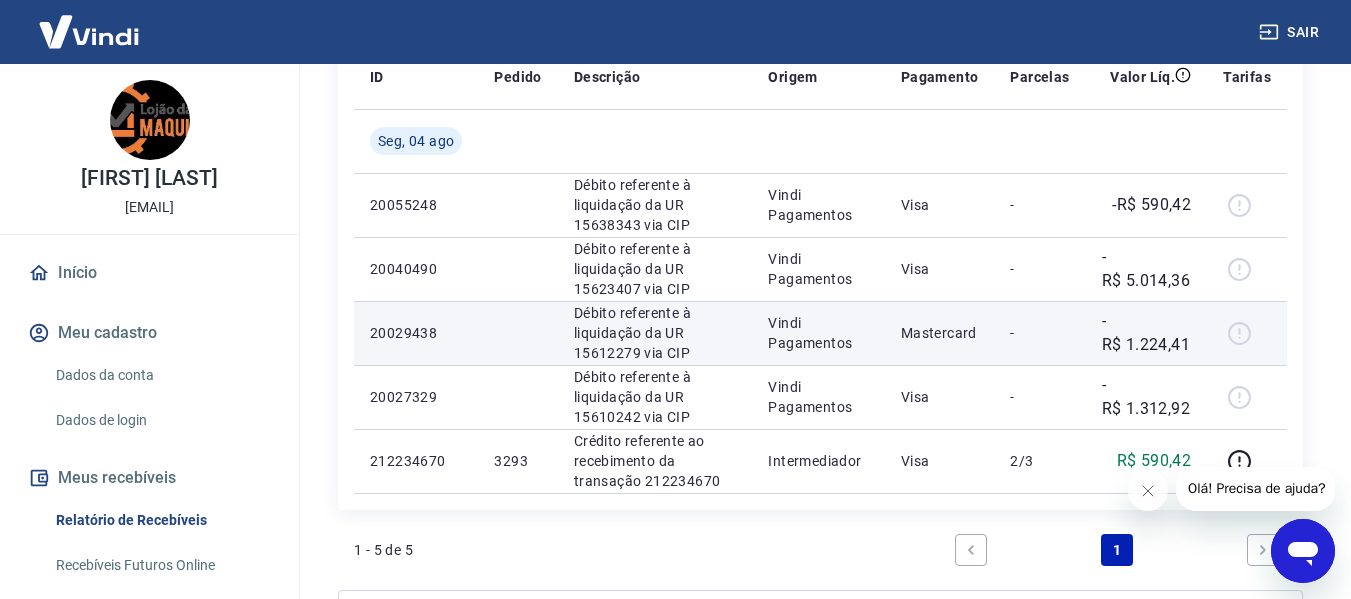 scroll, scrollTop: 0, scrollLeft: 0, axis: both 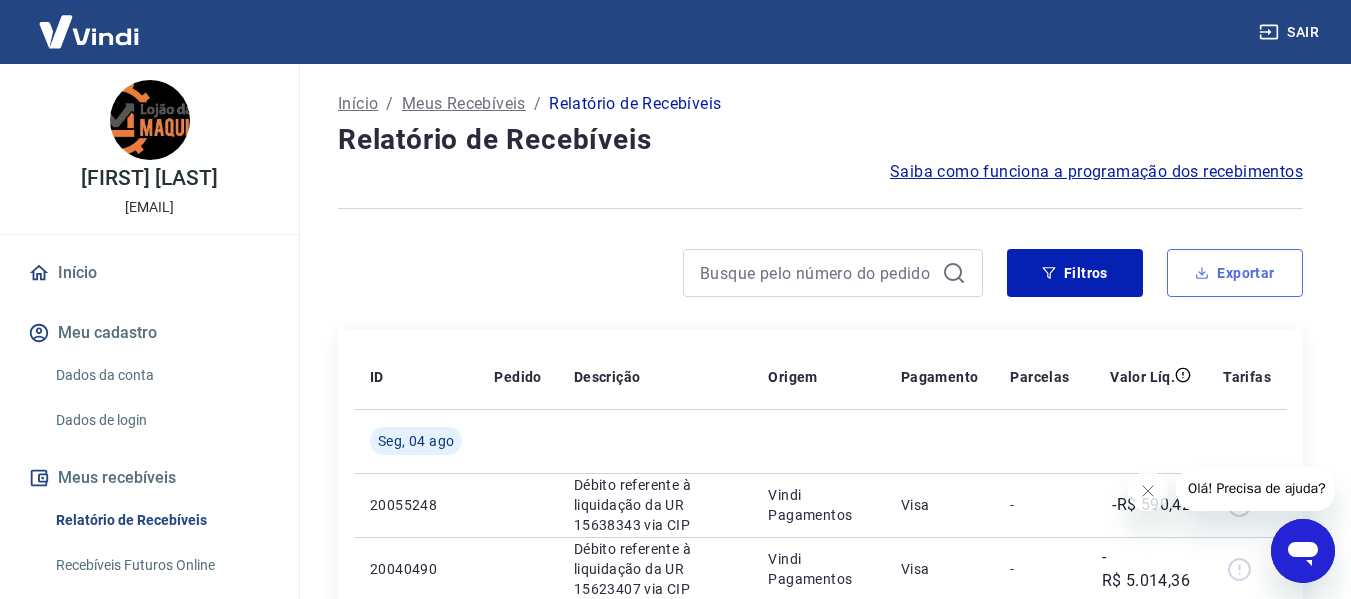 click on "Exportar" at bounding box center [1235, 273] 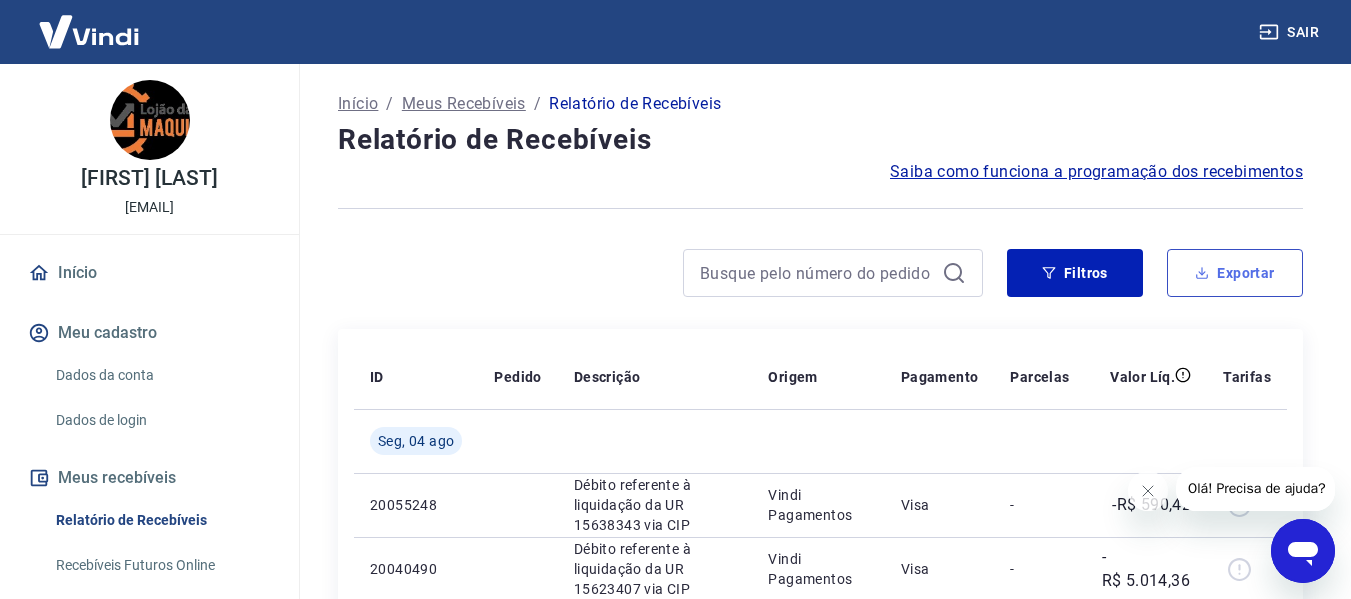 type on "04/08/2025" 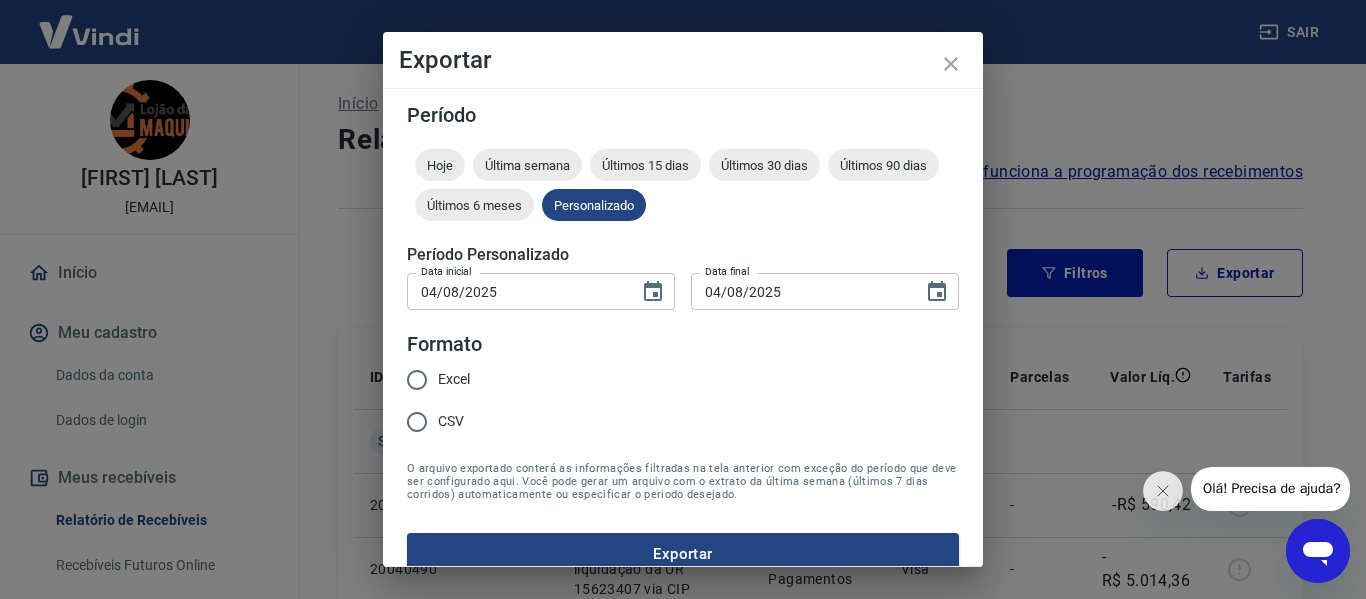 click on "Excel" at bounding box center (454, 379) 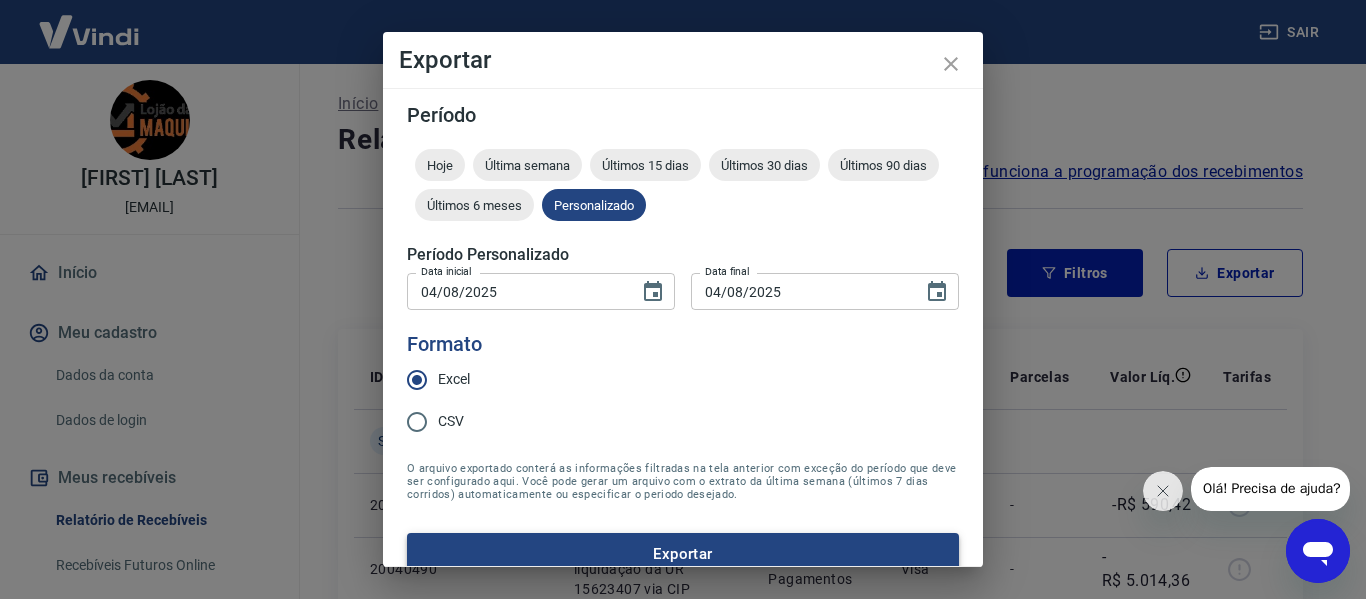 click on "Exportar" at bounding box center (683, 554) 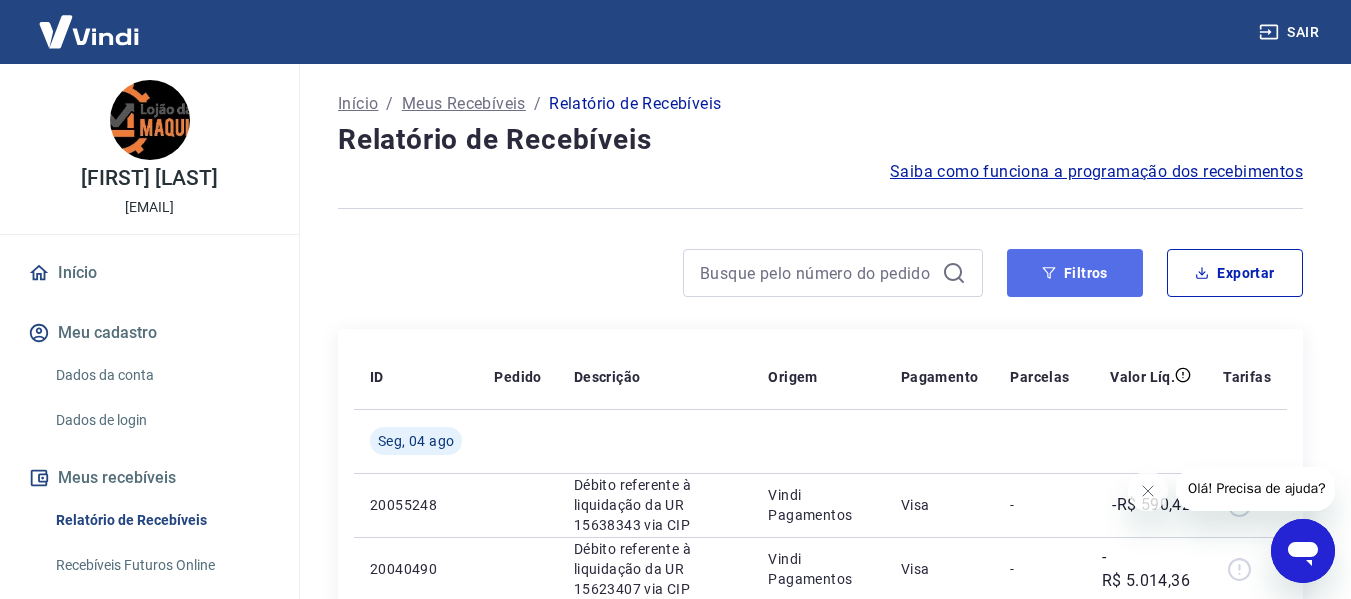 click on "Filtros" at bounding box center [1075, 273] 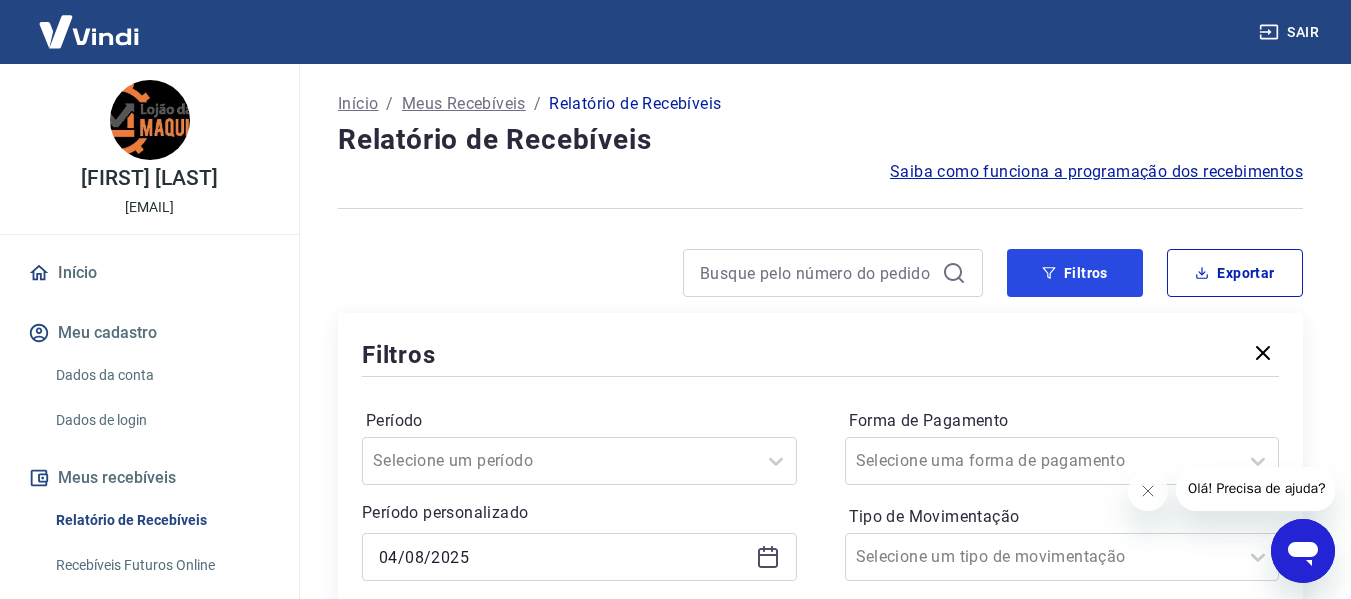scroll, scrollTop: 300, scrollLeft: 0, axis: vertical 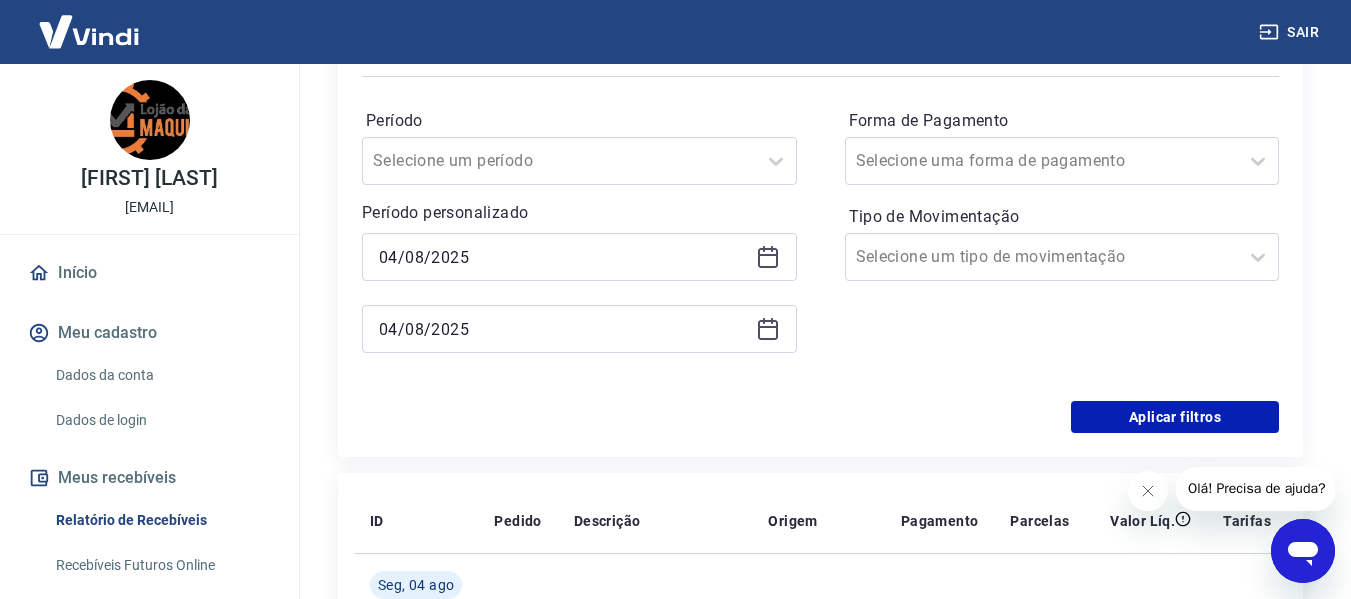 click 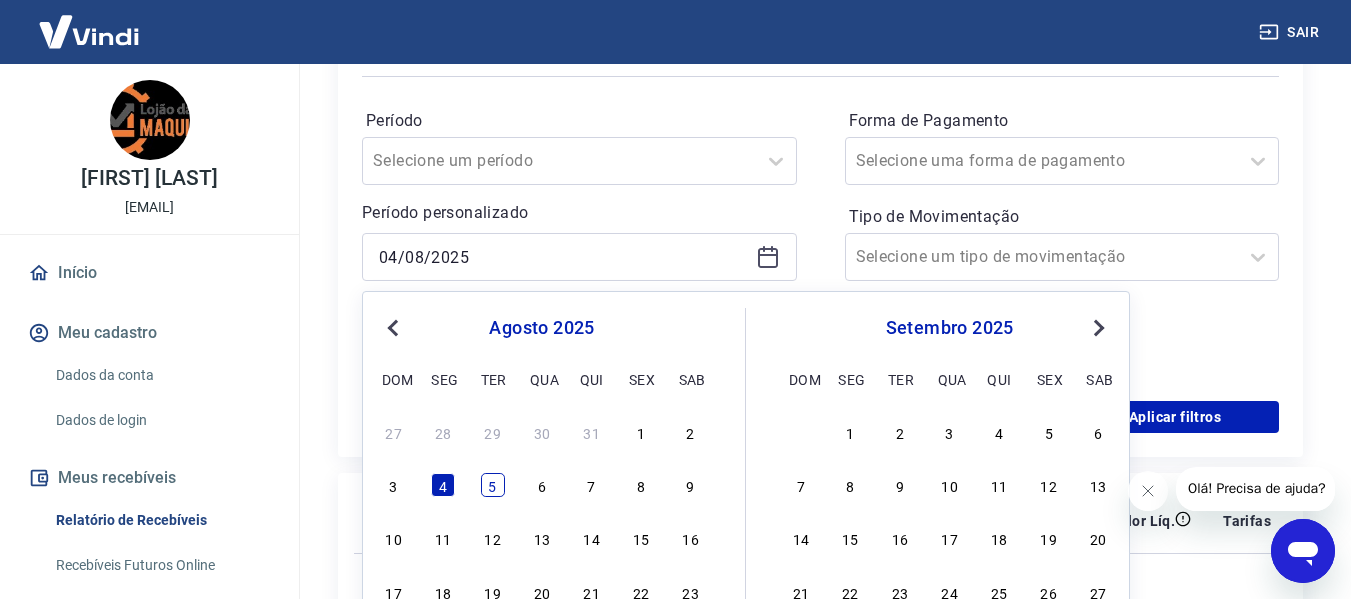 click on "5" at bounding box center [493, 485] 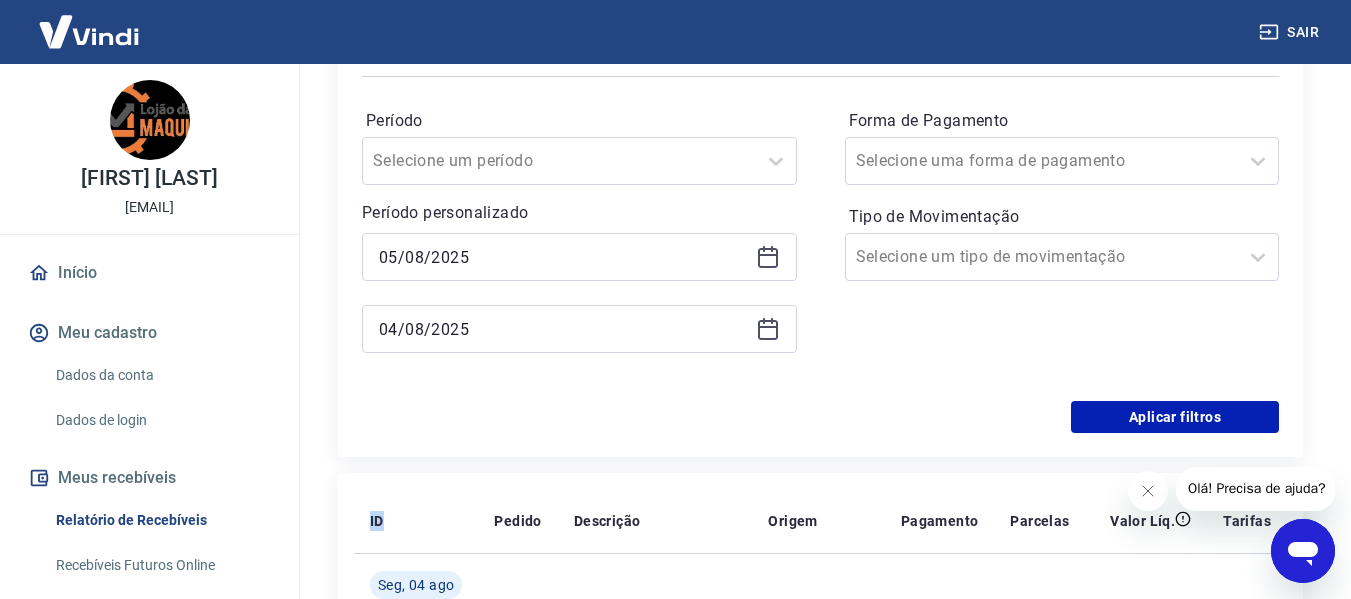click on "ID Pedido Descrição Origem Pagamento Parcelas Valor Líq. Tarifas Seg, 04 ago [TRANSACTION_ID] Débito referente à liquidação da UR [TRANSACTION_ID] via CIP Vindi Pagamentos Visa - -R$ 590,42 [TRANSACTION_ID] Débito referente à liquidação da UR [TRANSACTION_ID] via CIP Vindi Pagamentos Visa - -R$ 5.014,36 [TRANSACTION_ID] Débito referente à liquidação da UR [TRANSACTION_ID] via CIP Vindi Pagamentos Mastercard - -R$ 1.224,41 [TRANSACTION_ID] Débito referente à liquidação da UR [TRANSACTION_ID] via CIP Vindi Pagamentos Visa - -R$ 1.312,92 [TRANSACTION_ID] [NUMBER] Crédito referente ao recebimento da transação [TRANSACTION_ID] Intermediador Visa 2/3 R$ 590,42" at bounding box center (820, 713) 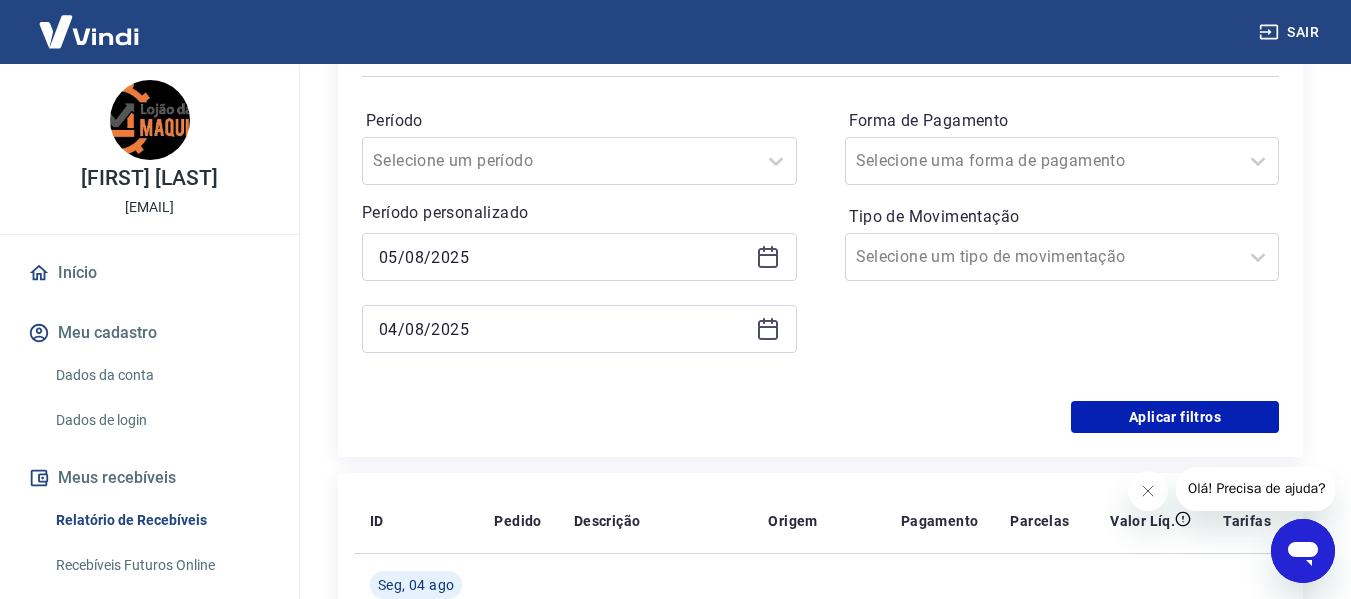 click 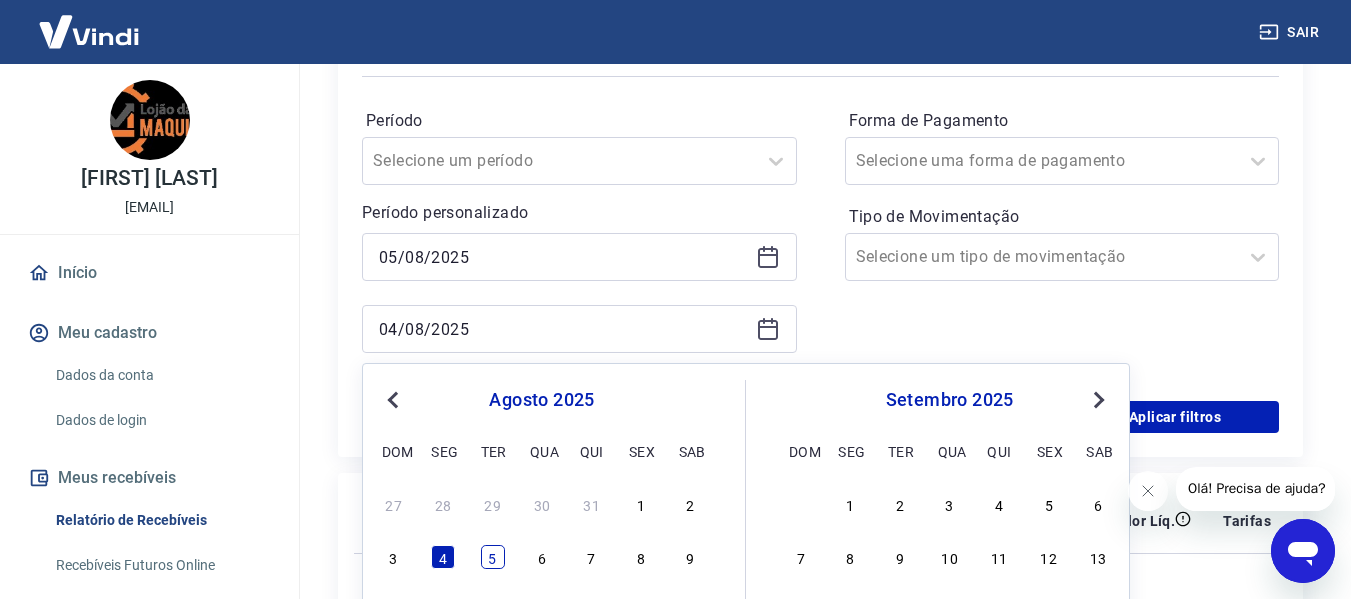 click on "5" at bounding box center [493, 557] 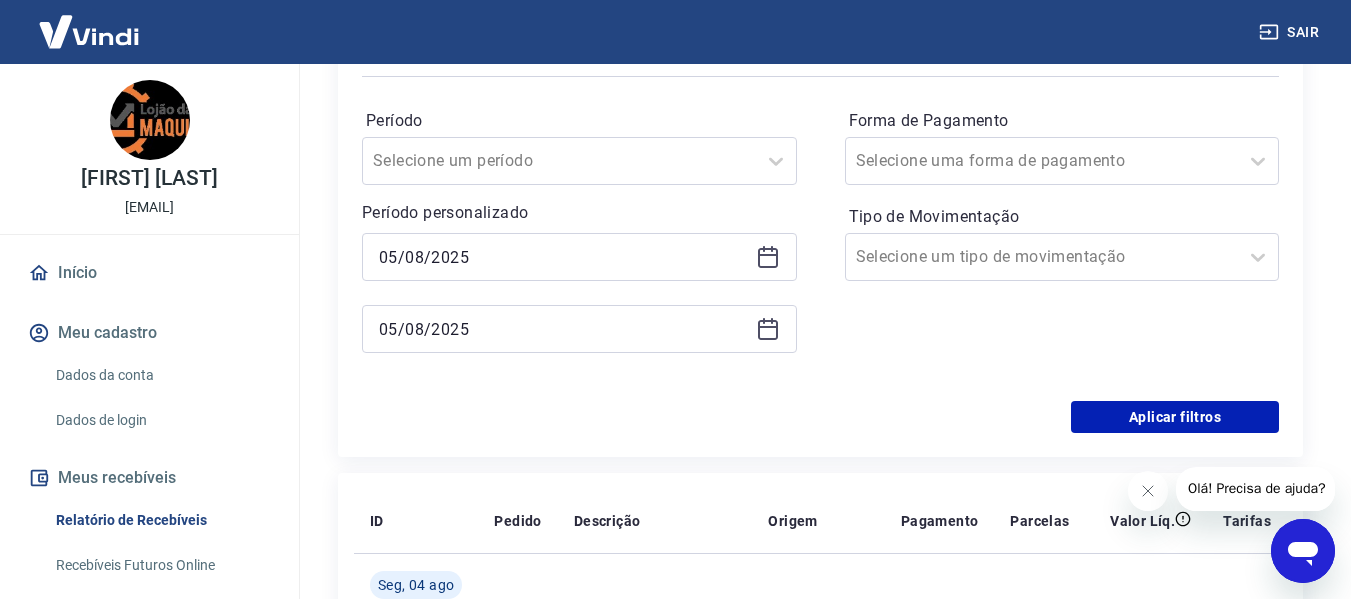 click at bounding box center (517, 585) 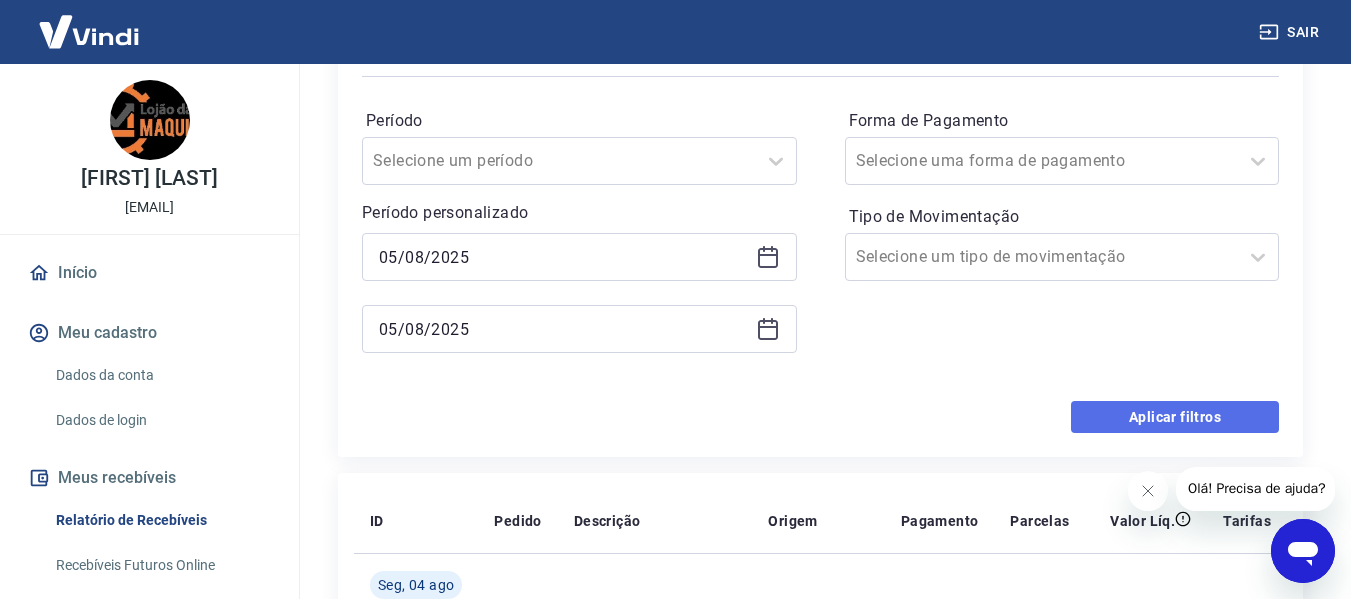 click on "Aplicar filtros" at bounding box center (1175, 417) 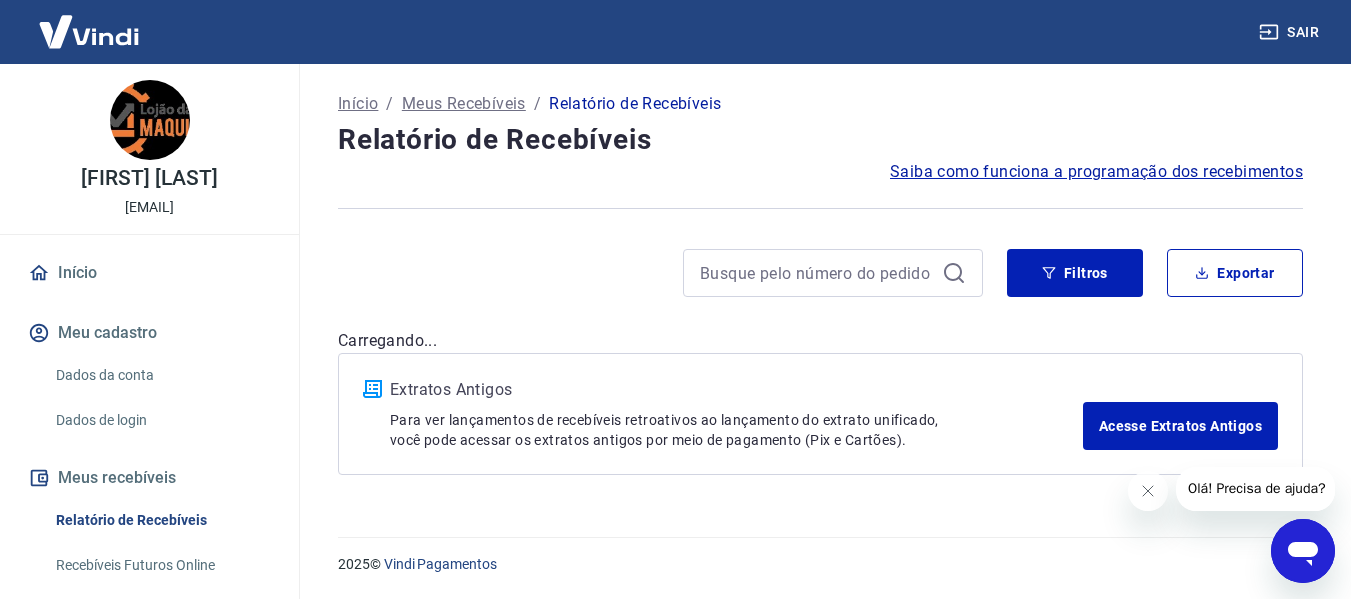 scroll, scrollTop: 0, scrollLeft: 0, axis: both 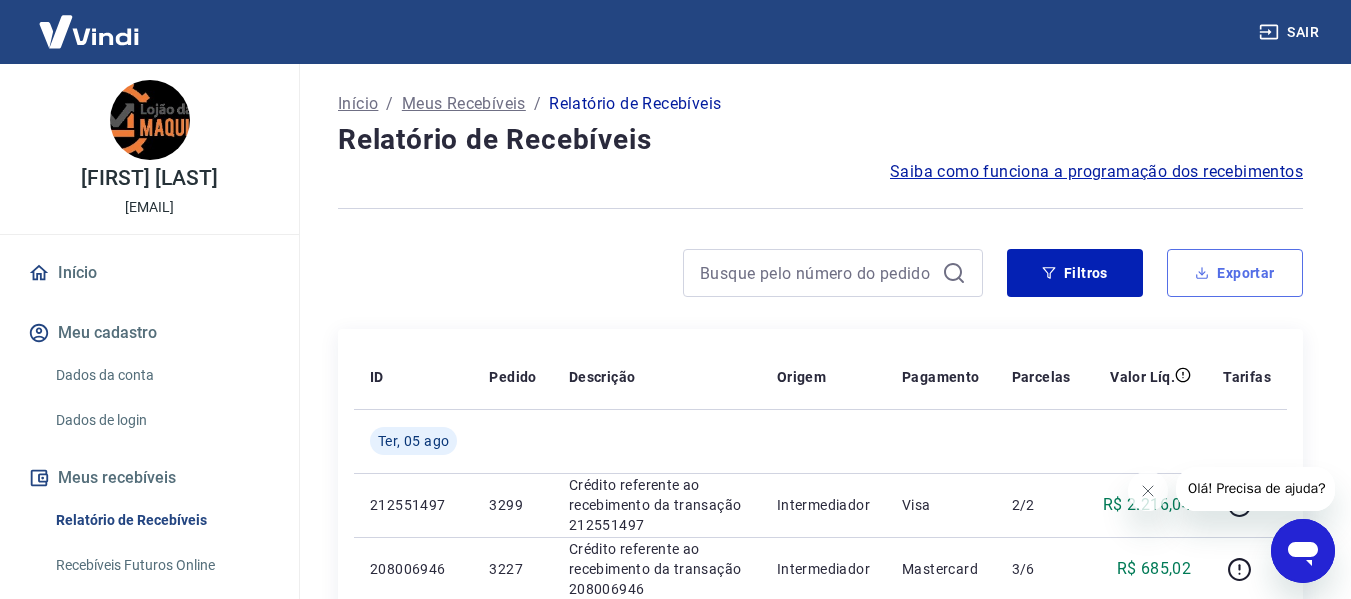 click on "Exportar" at bounding box center [1235, 273] 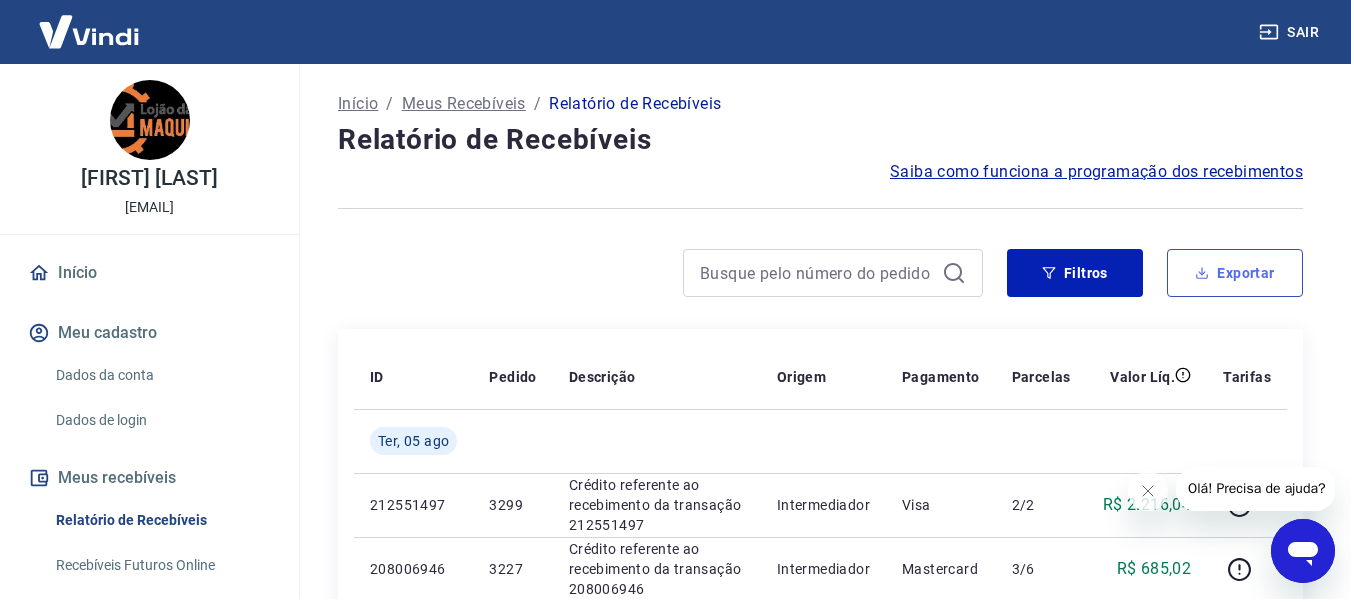 type on "05/08/2025" 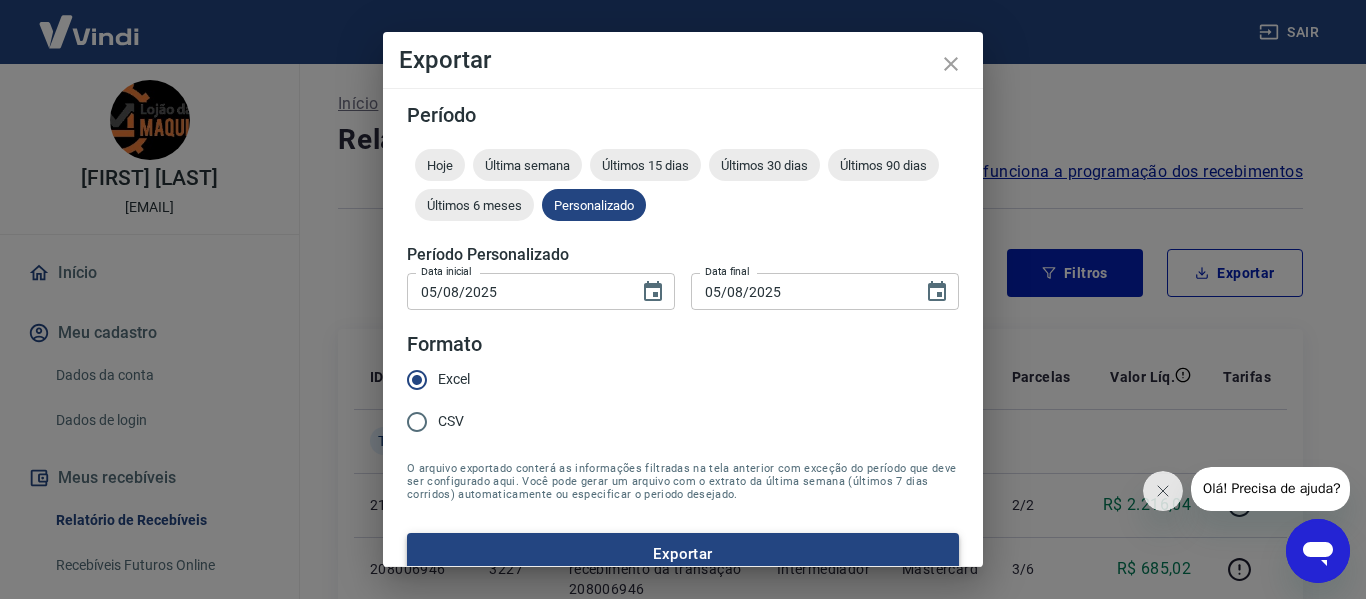 click on "Exportar" at bounding box center [683, 554] 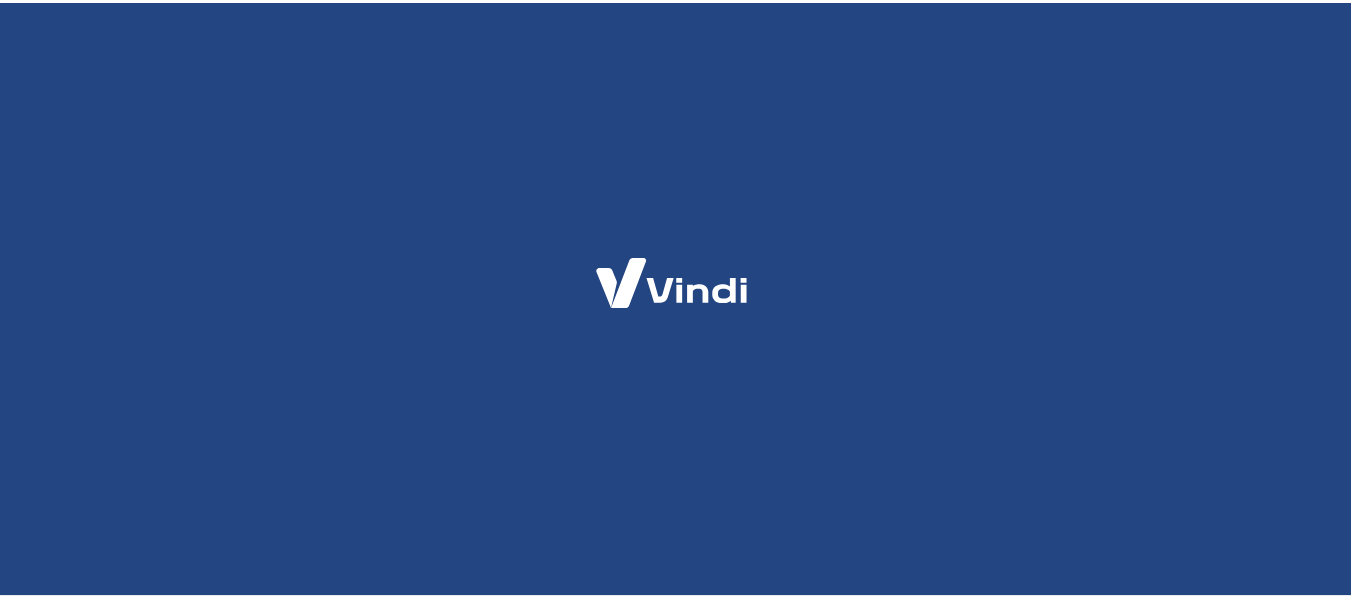 scroll, scrollTop: 0, scrollLeft: 0, axis: both 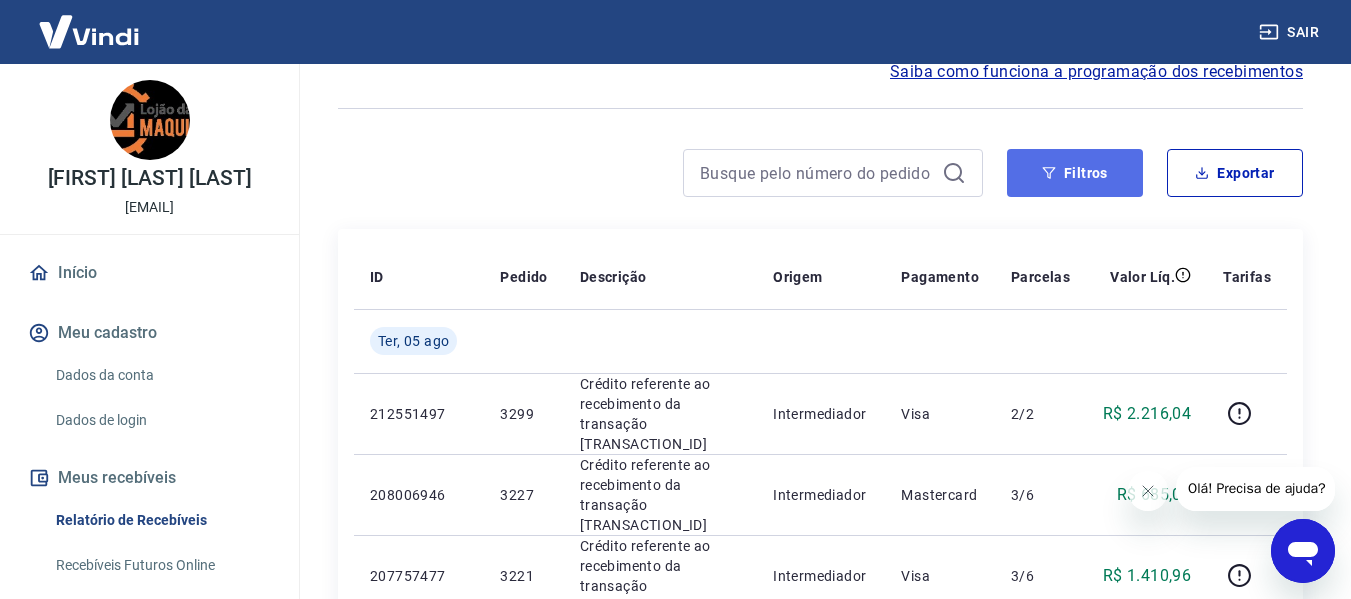 click on "Filtros" at bounding box center (1075, 173) 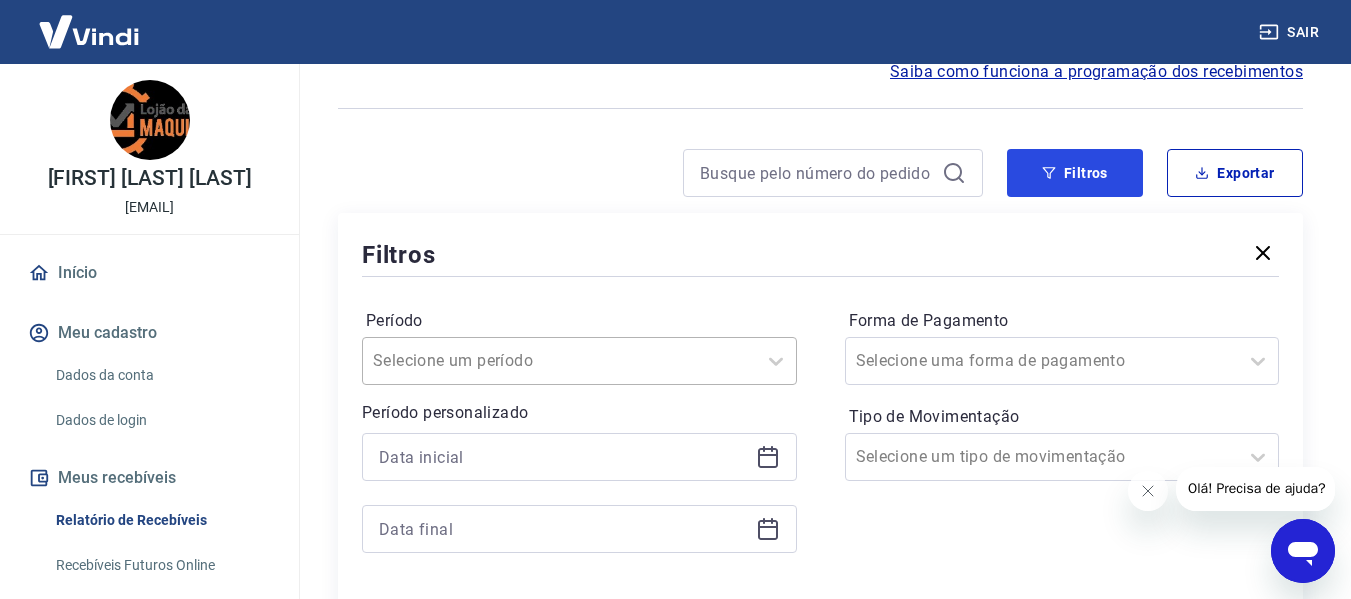 scroll, scrollTop: 300, scrollLeft: 0, axis: vertical 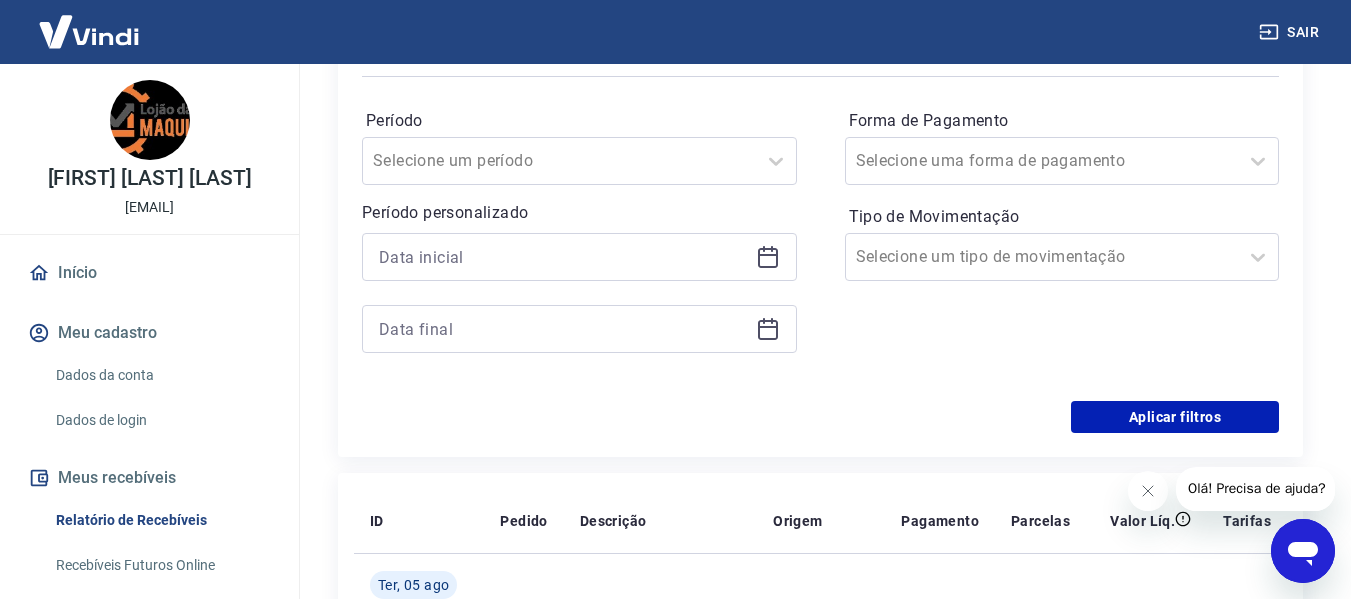 click at bounding box center [579, 257] 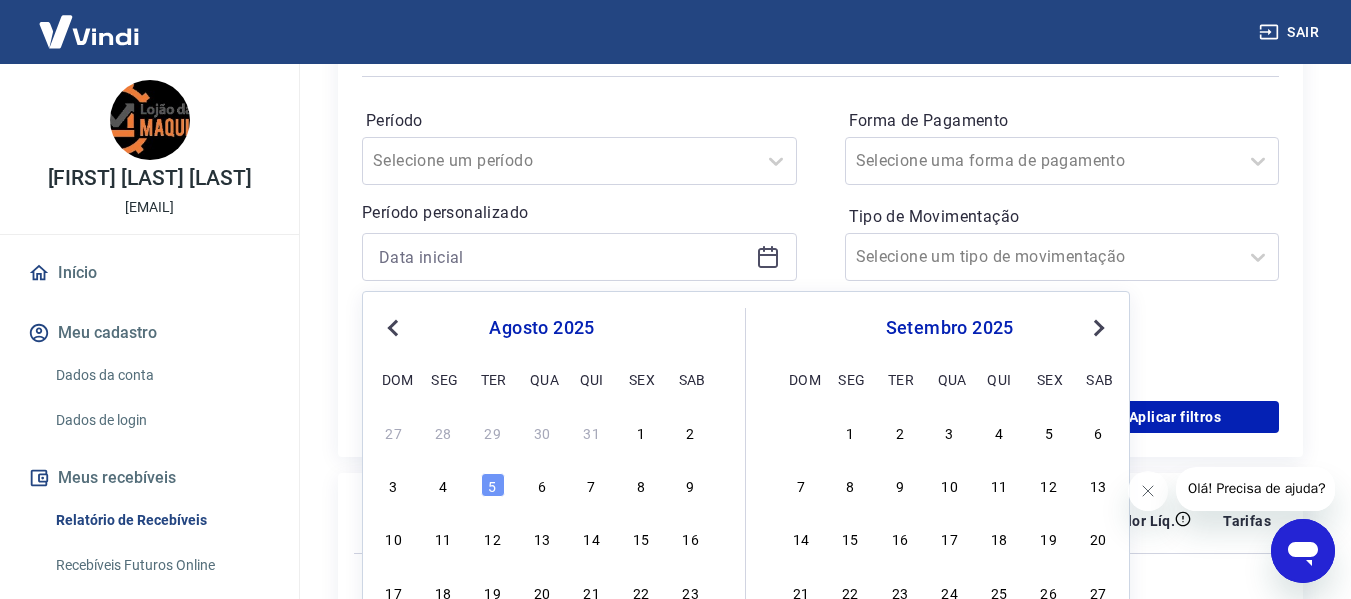 drag, startPoint x: 535, startPoint y: 481, endPoint x: 823, endPoint y: 257, distance: 364.85614 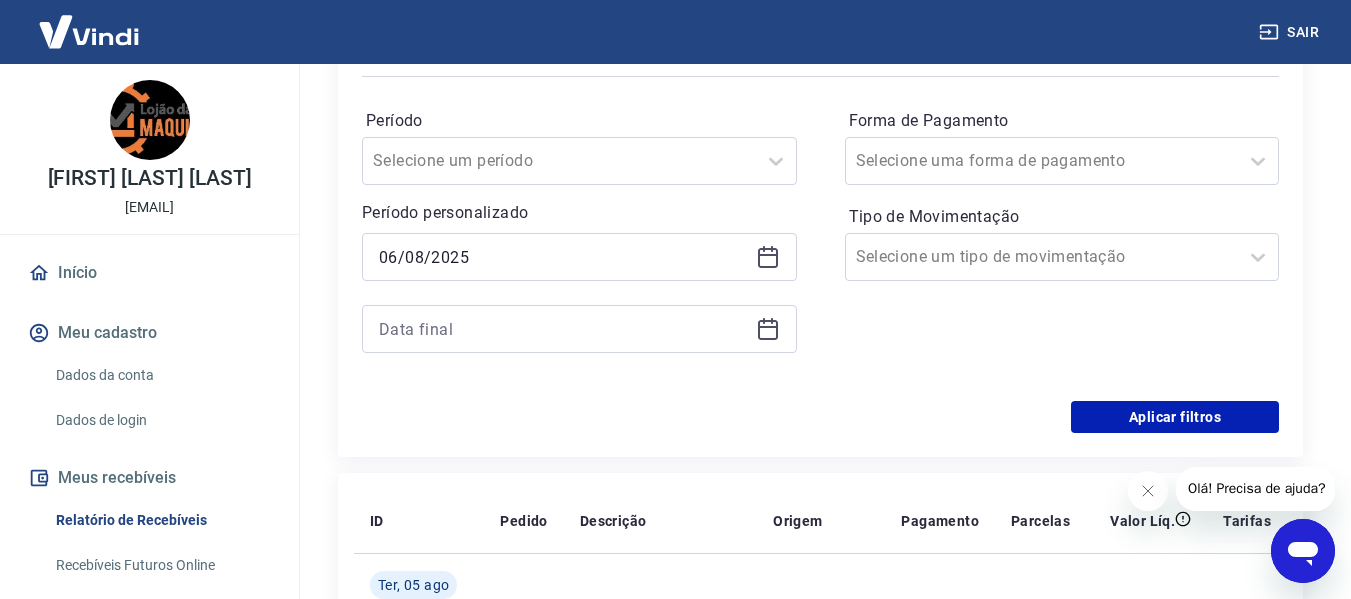 click on "Período Selecione um período Período personalizado Selected date: quarta-feira, 6 de agosto de 2025 06/08/2025 Forma de Pagamento Selecione uma forma de pagamento Tipo de Movimentação Selecione um tipo de movimentação" at bounding box center (820, 241) 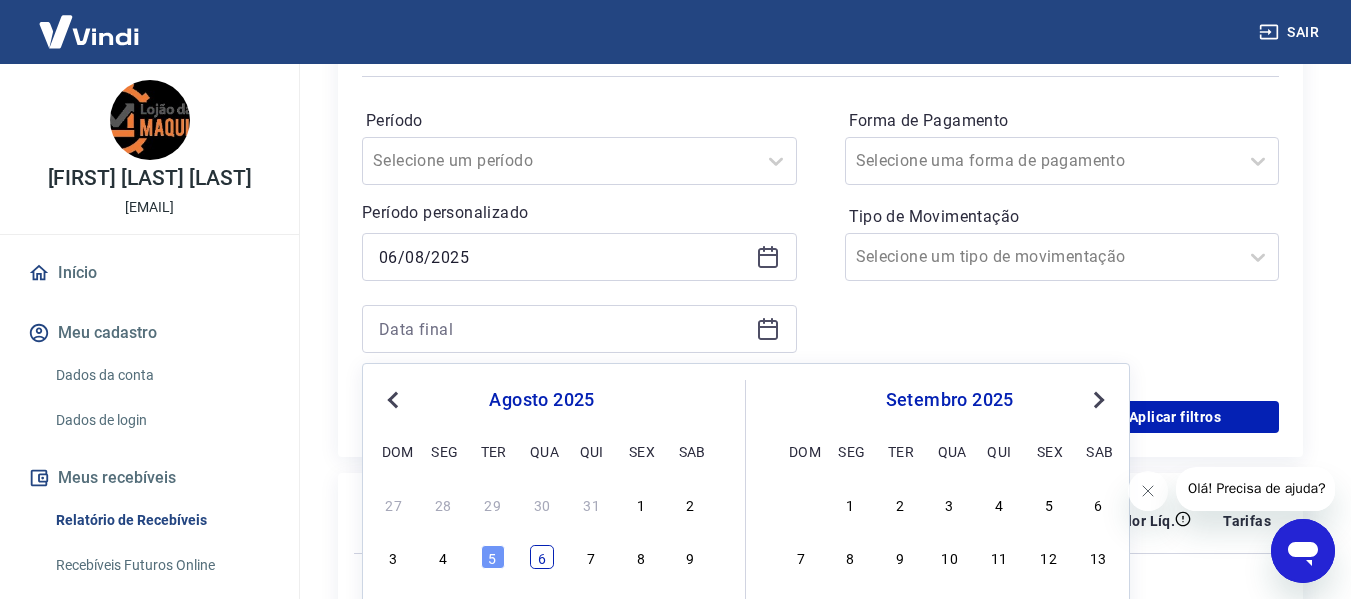 click on "3 4 5 6 7 8 9" at bounding box center (542, 557) 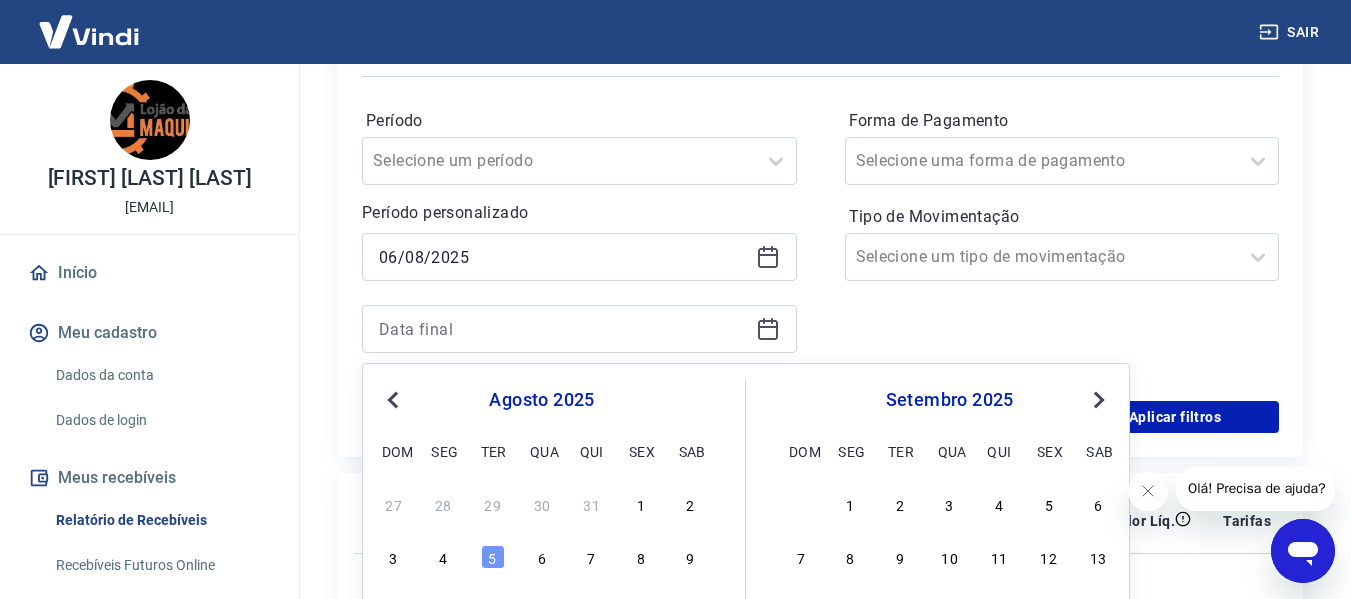 type on "06/08/2025" 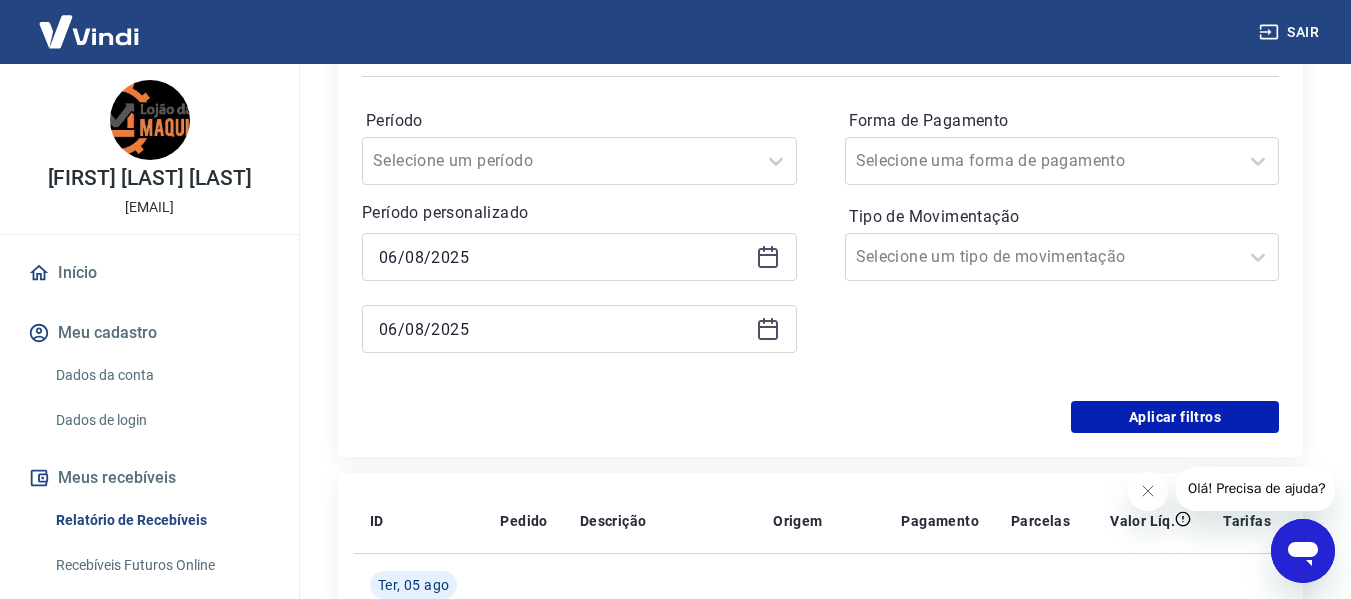click on "Forma de Pagamento Selecione uma forma de pagamento Tipo de Movimentação Selecione um tipo de movimentação" at bounding box center (1062, 241) 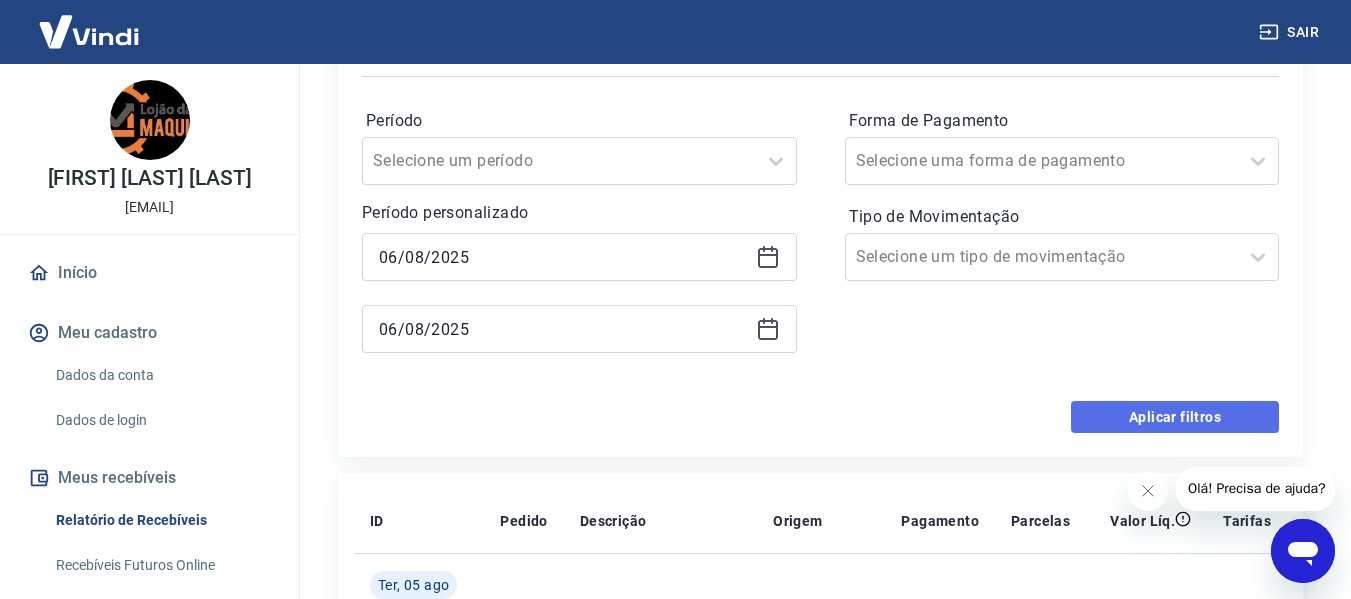 click on "Aplicar filtros" at bounding box center [1175, 417] 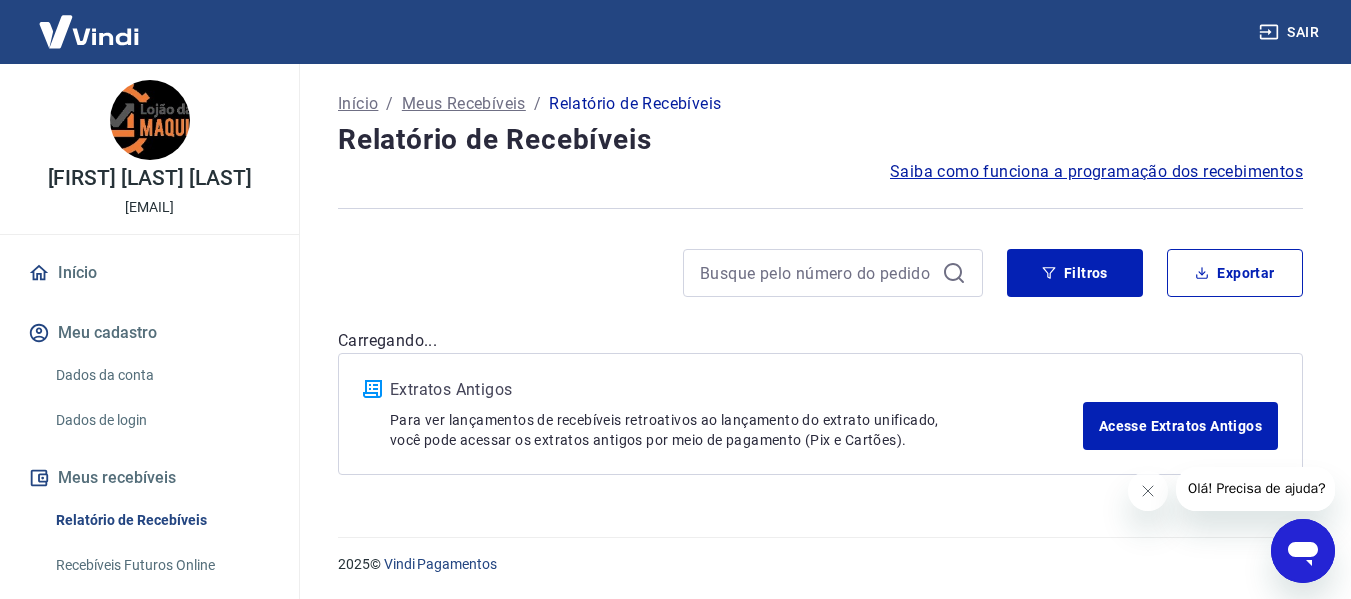 scroll, scrollTop: 0, scrollLeft: 0, axis: both 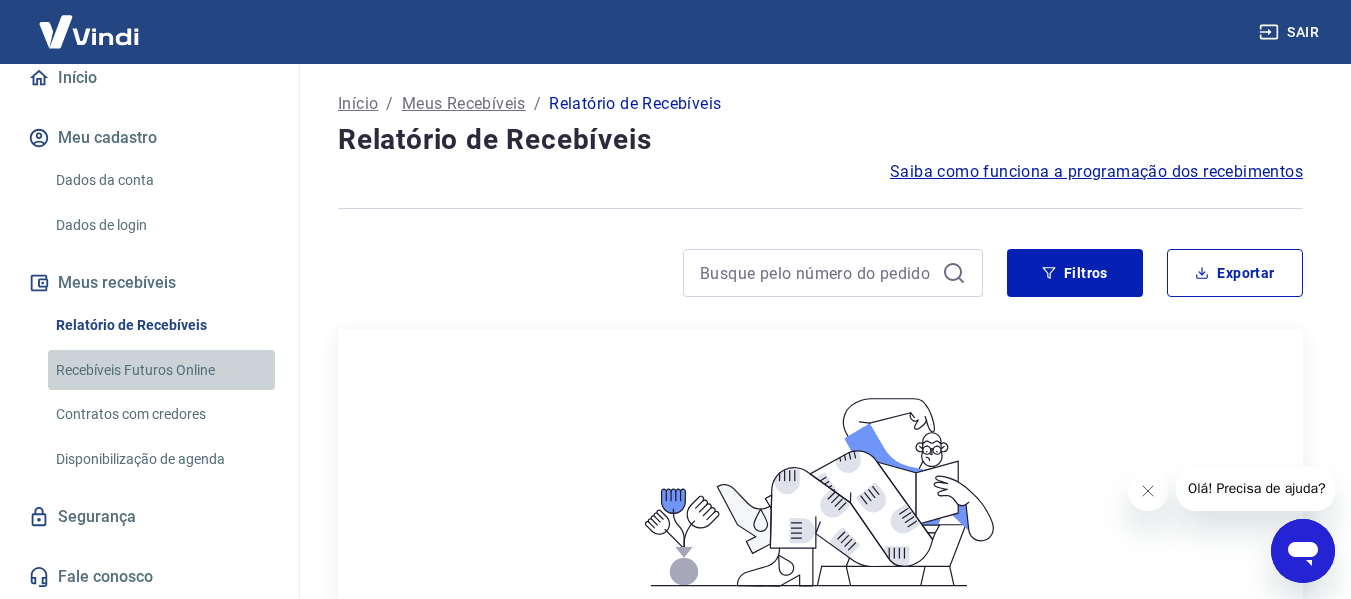 click on "Recebíveis Futuros Online" at bounding box center [161, 370] 